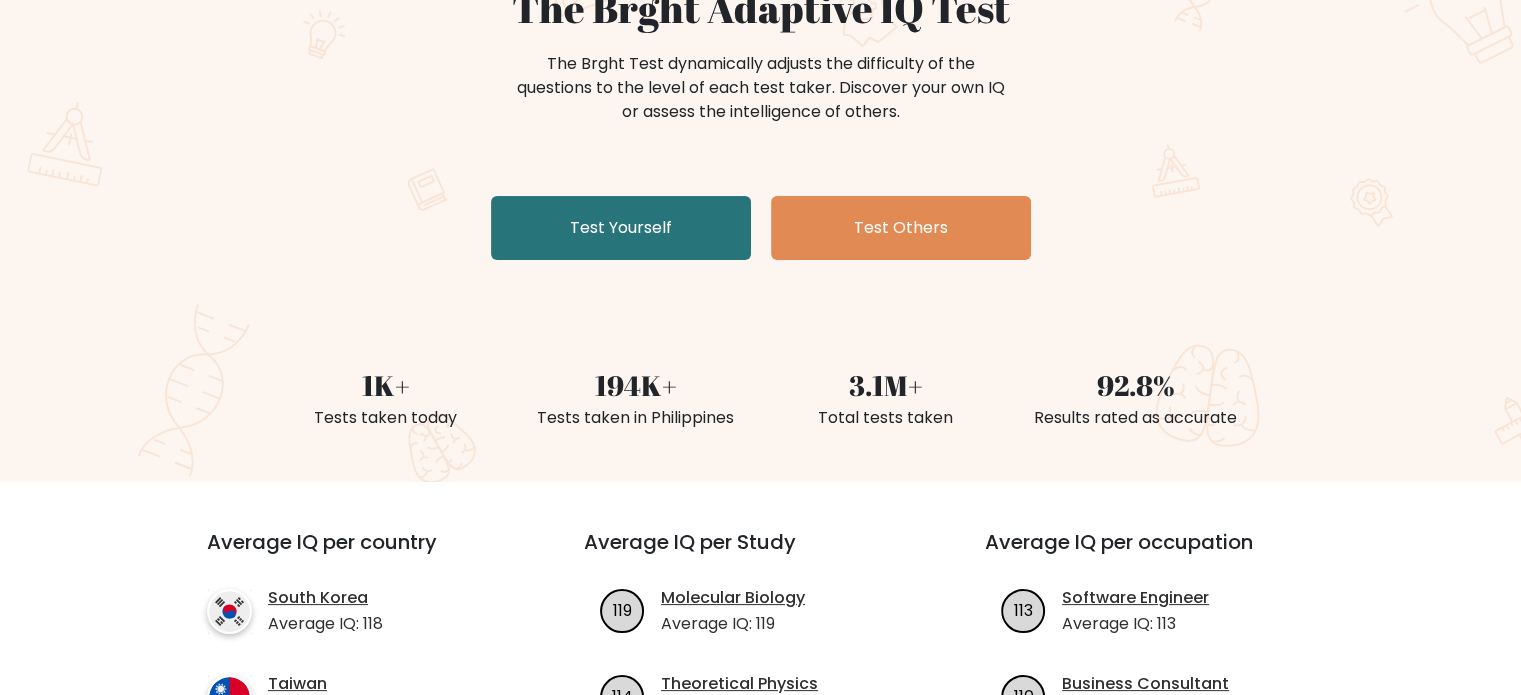 scroll, scrollTop: 226, scrollLeft: 0, axis: vertical 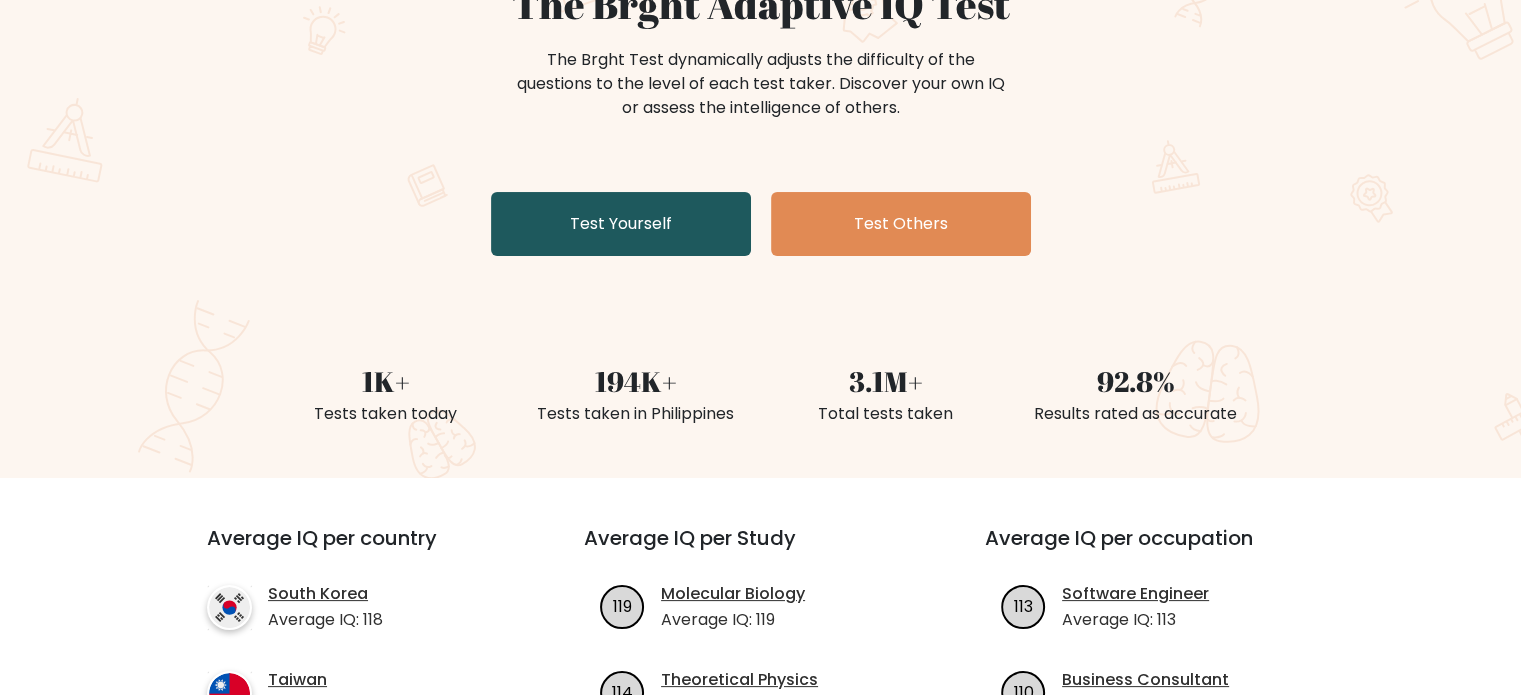 click on "Test Yourself" at bounding box center [621, 224] 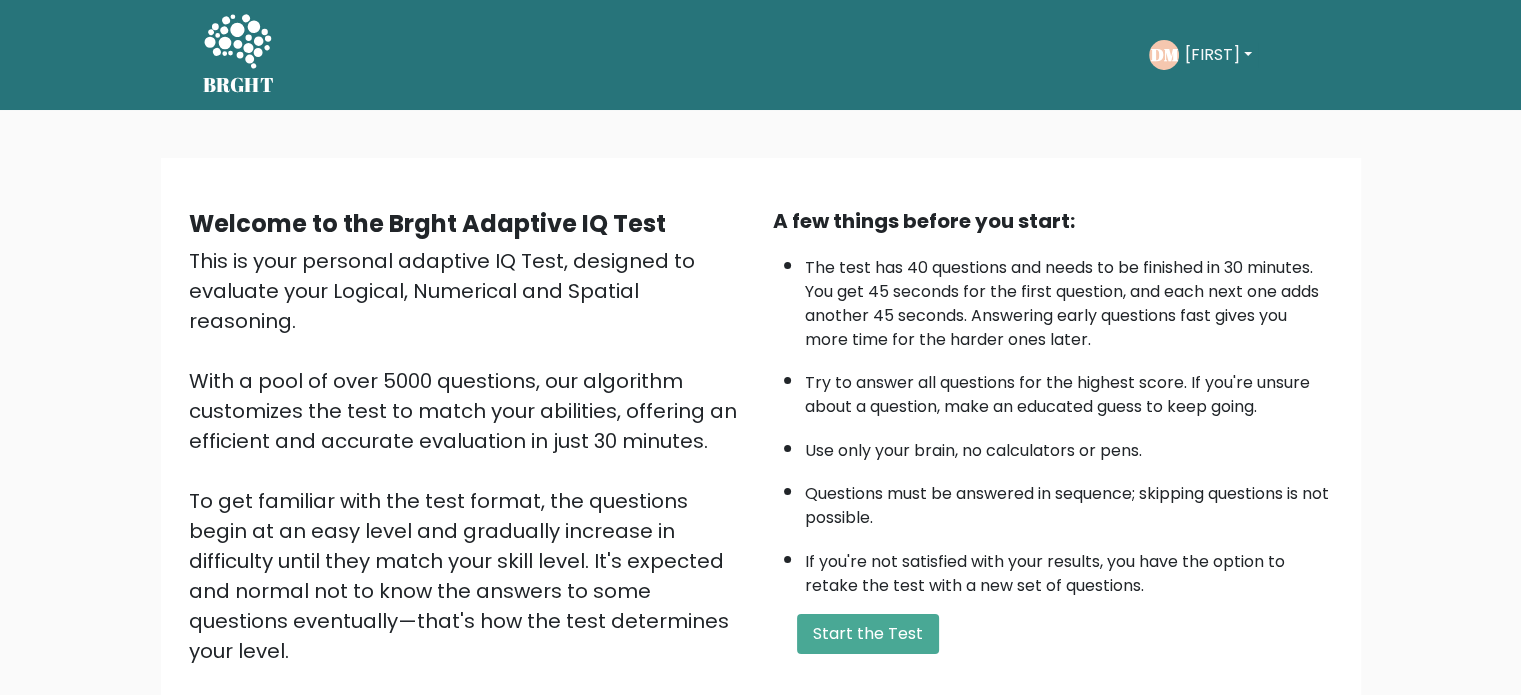 scroll, scrollTop: 220, scrollLeft: 0, axis: vertical 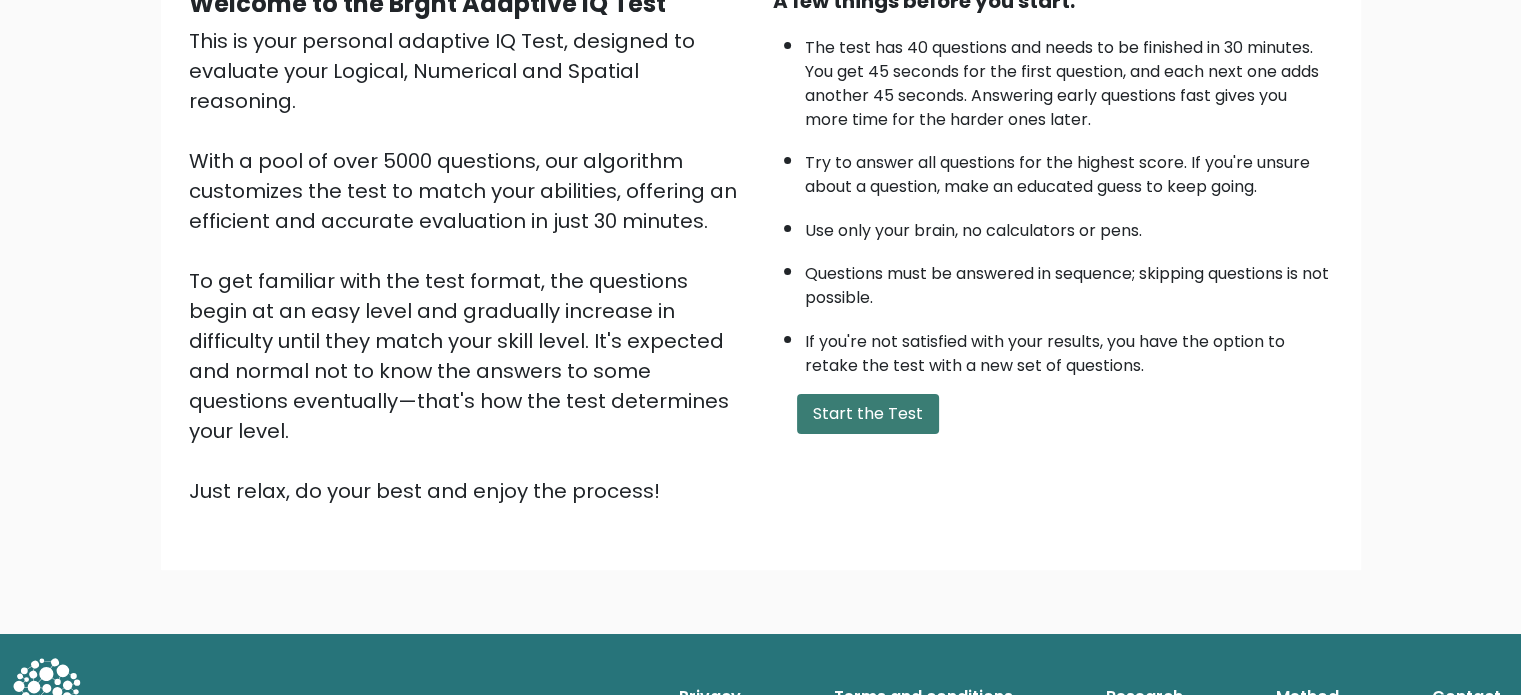 click on "Start the Test" at bounding box center (868, 414) 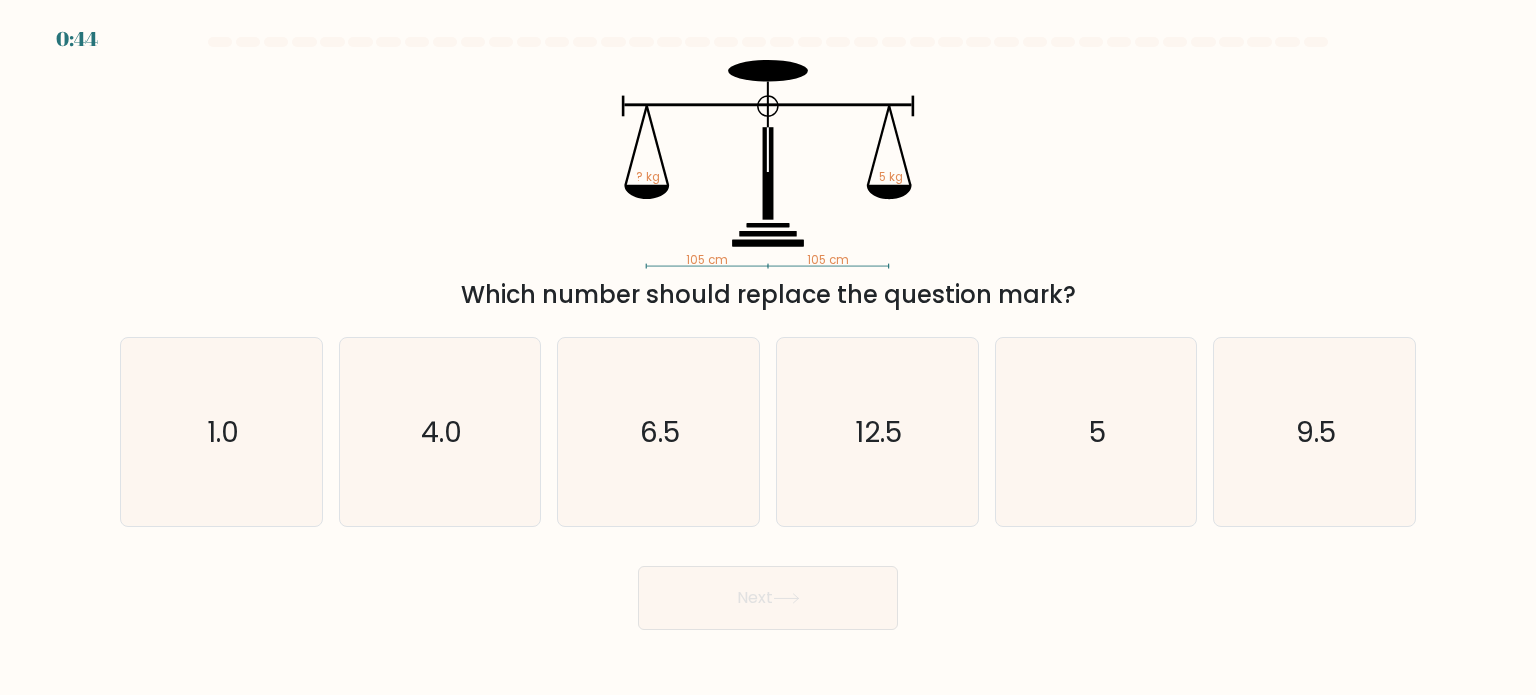 scroll, scrollTop: 0, scrollLeft: 0, axis: both 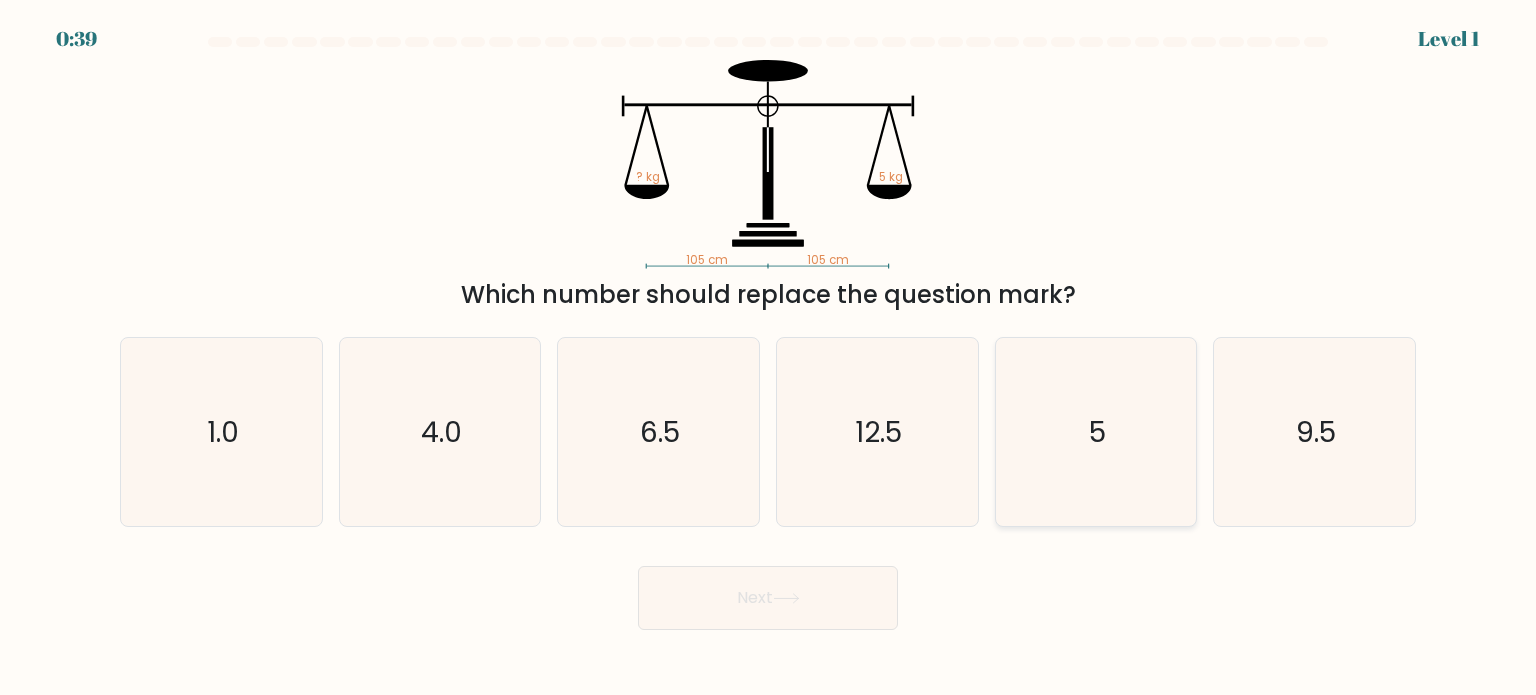 click on "5" at bounding box center [1096, 432] 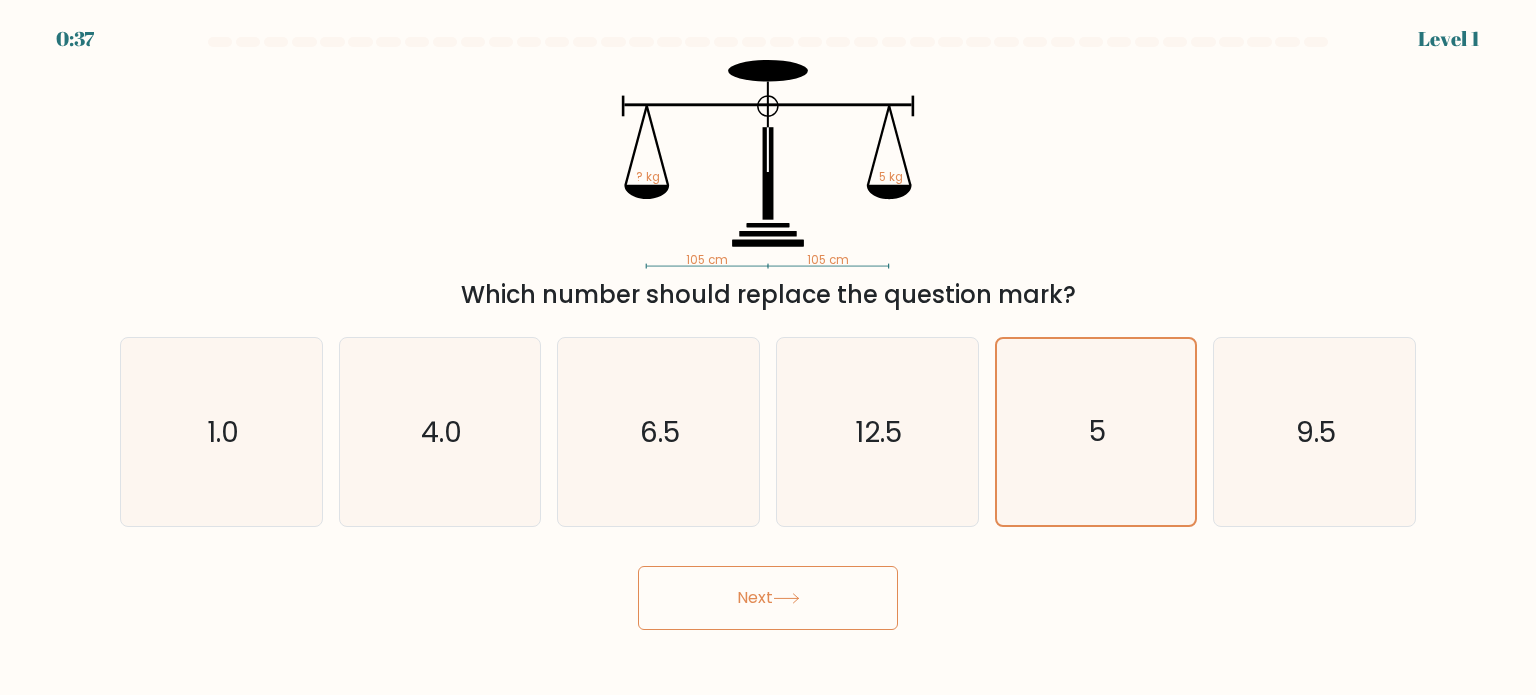 click on "Next" at bounding box center [768, 598] 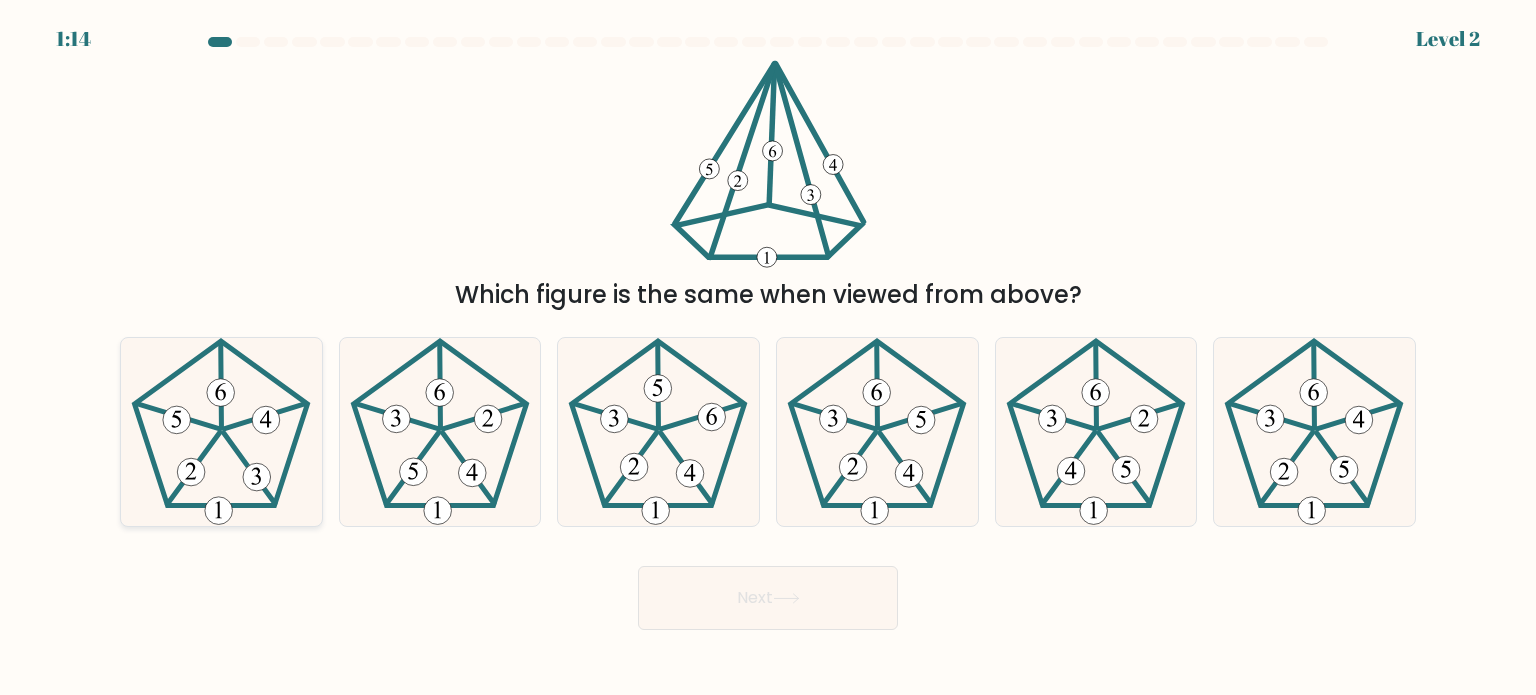 click at bounding box center (221, 432) 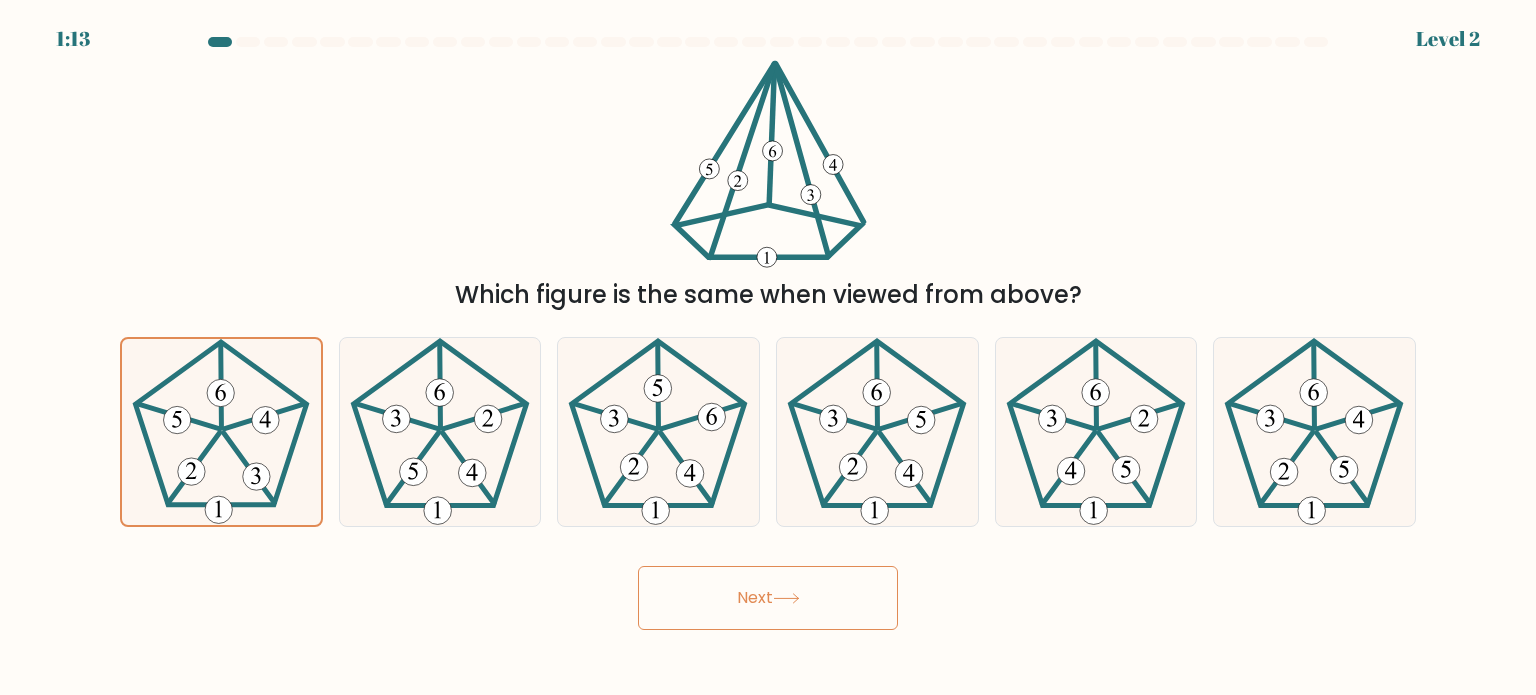 click on "Next" at bounding box center (768, 598) 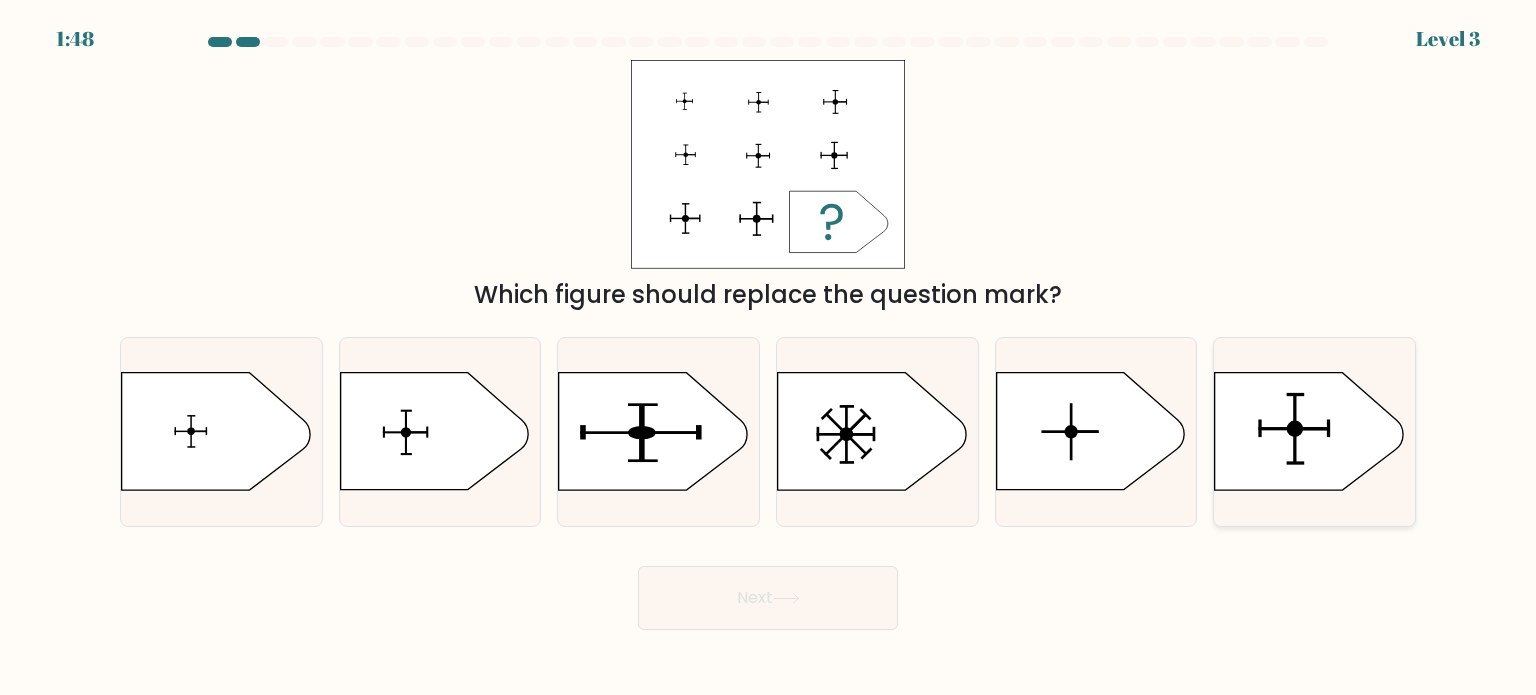 click at bounding box center [1309, 431] 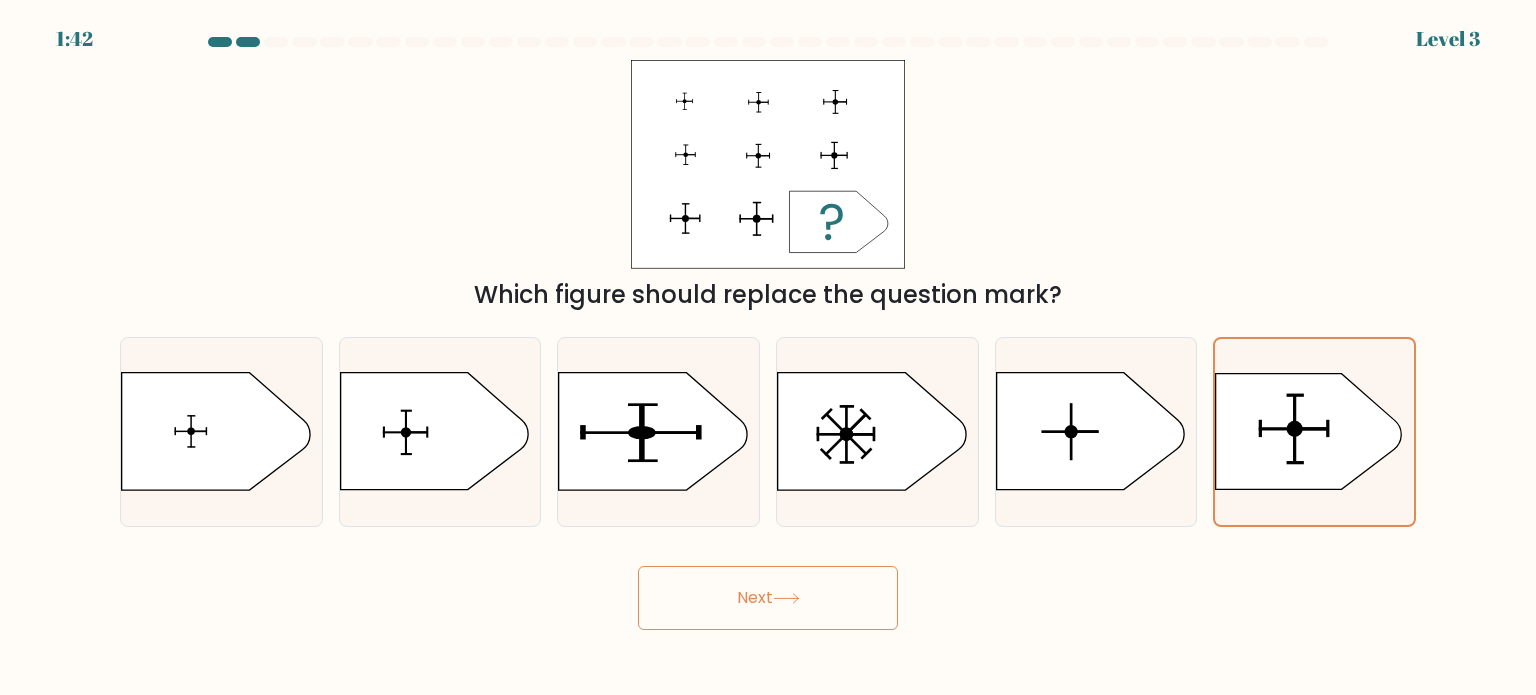 click on "Next" at bounding box center [768, 598] 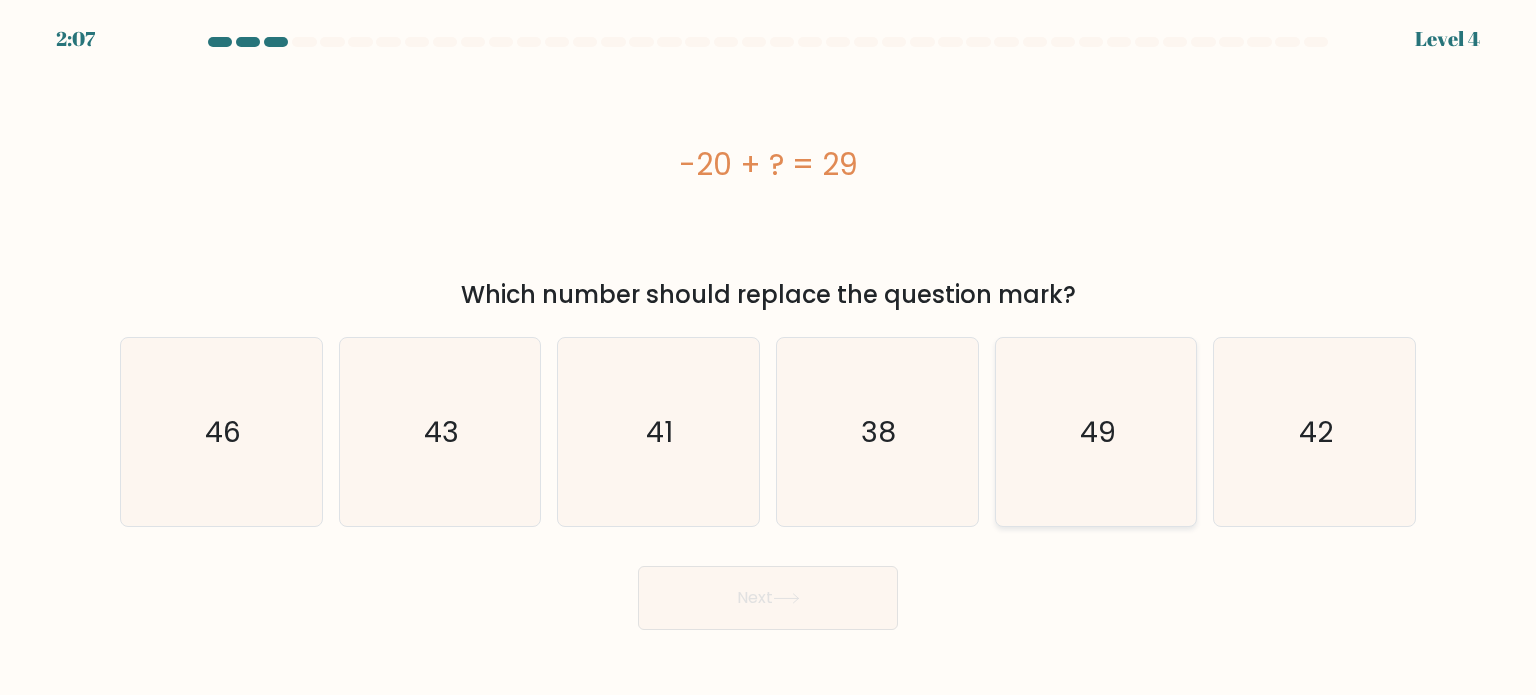 click on "49" at bounding box center (1096, 432) 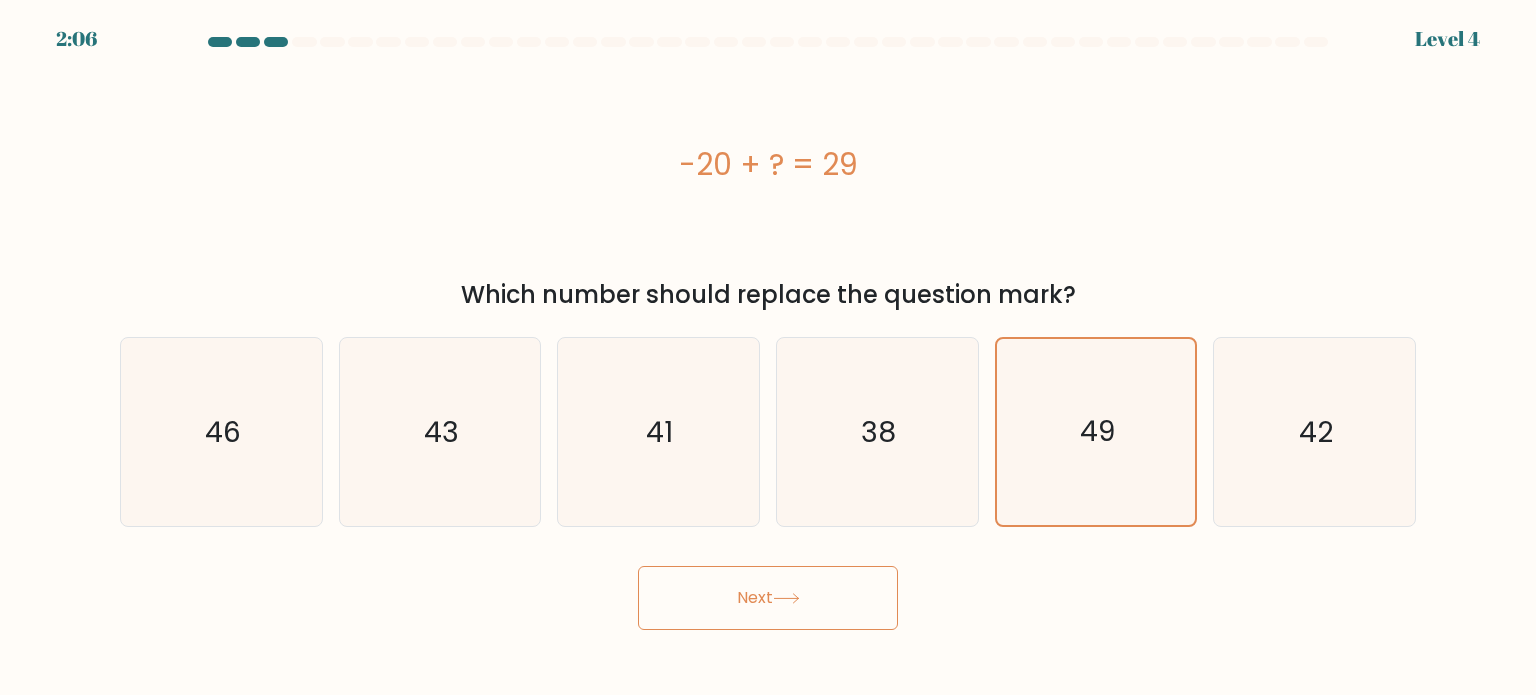 click on "Next" at bounding box center (768, 598) 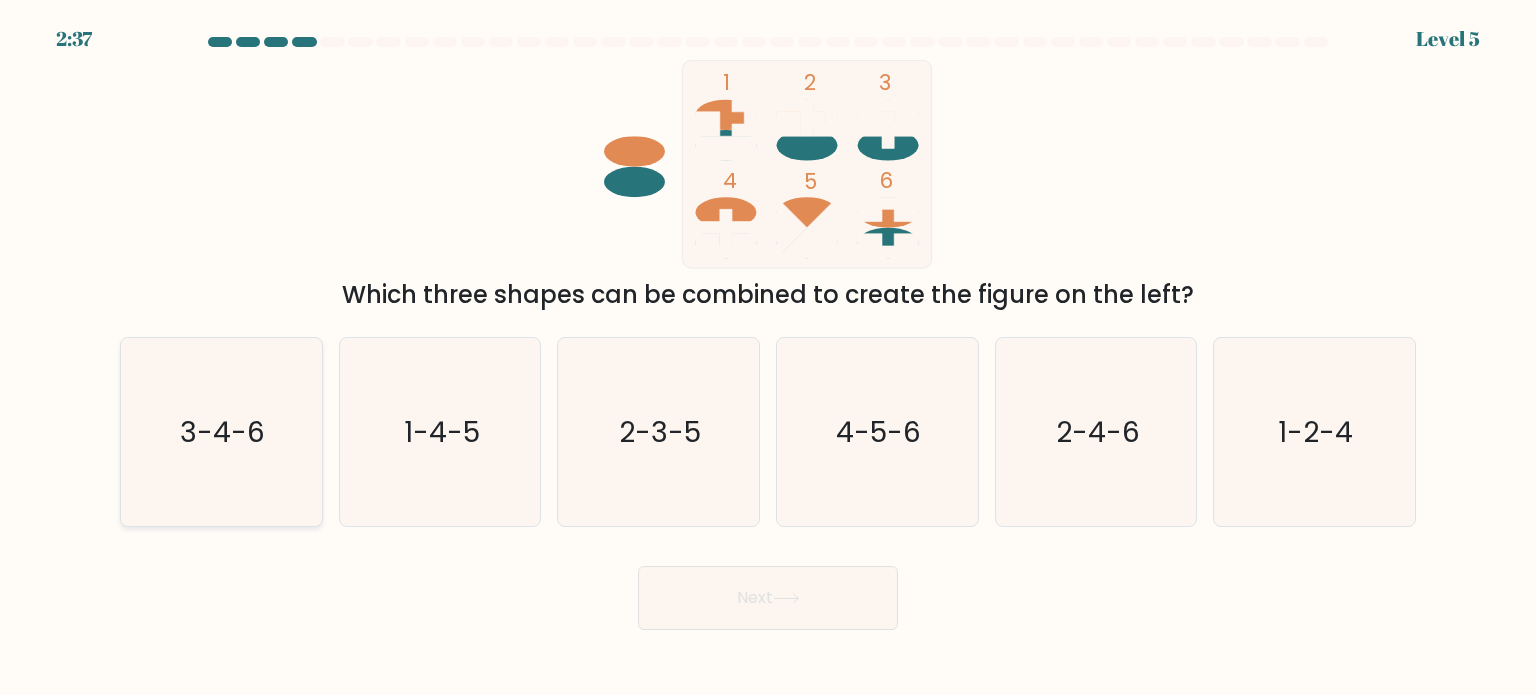 click on "3-4-6" at bounding box center [223, 431] 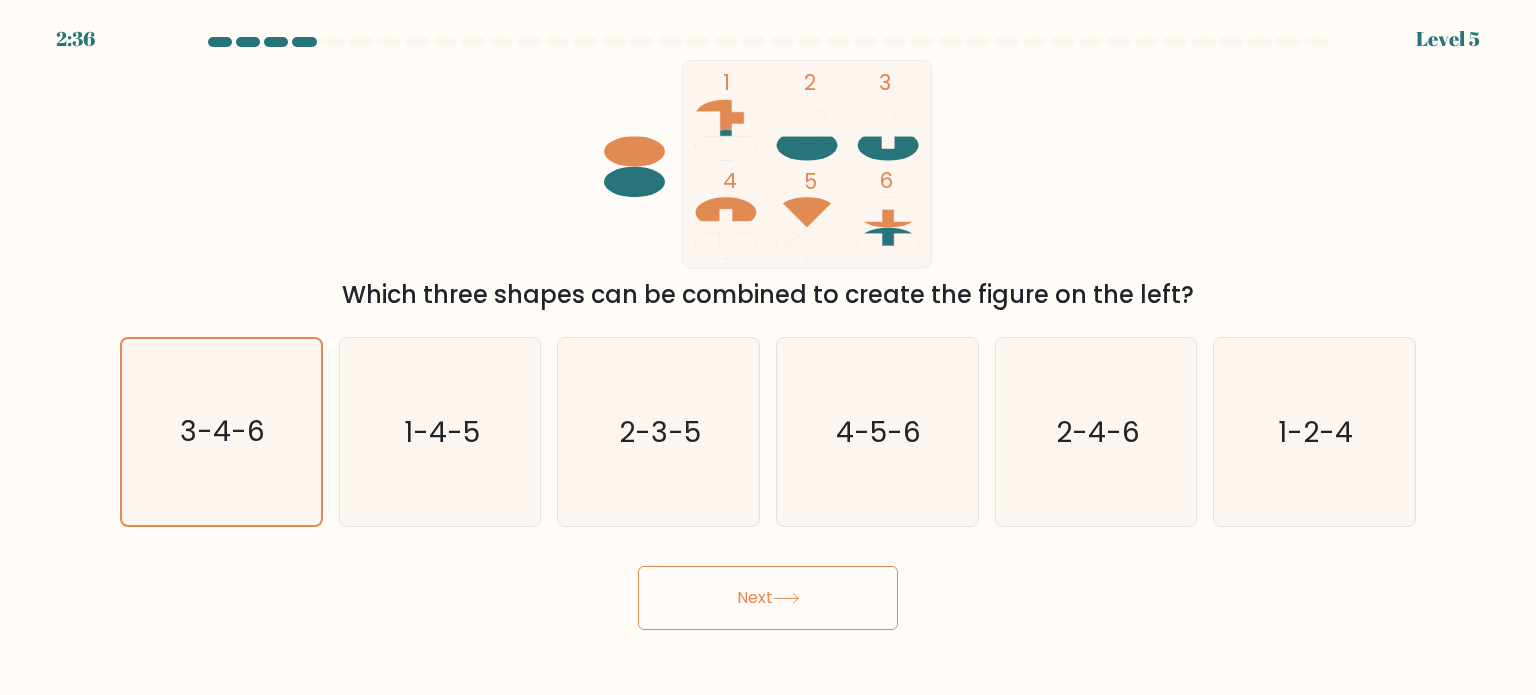 click on "Next" at bounding box center [768, 598] 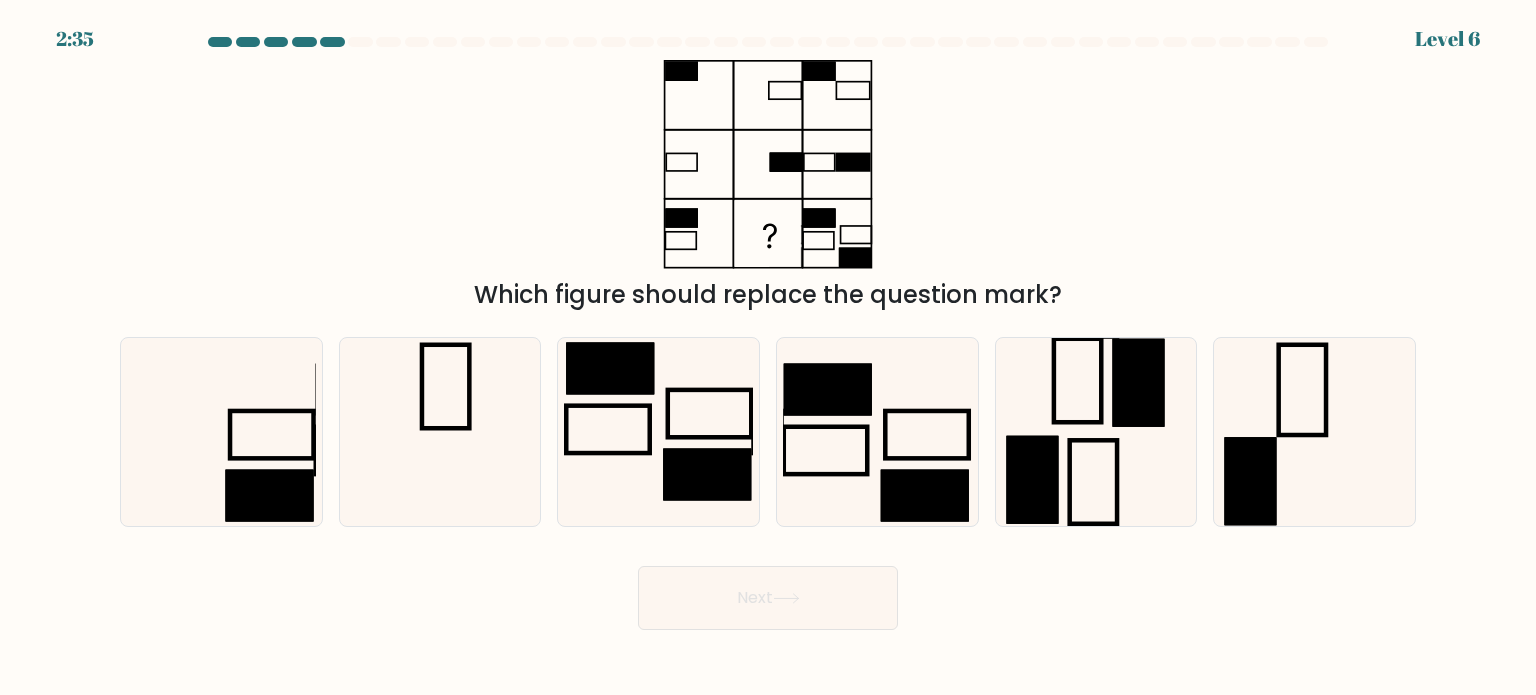 click on "Next" at bounding box center (768, 598) 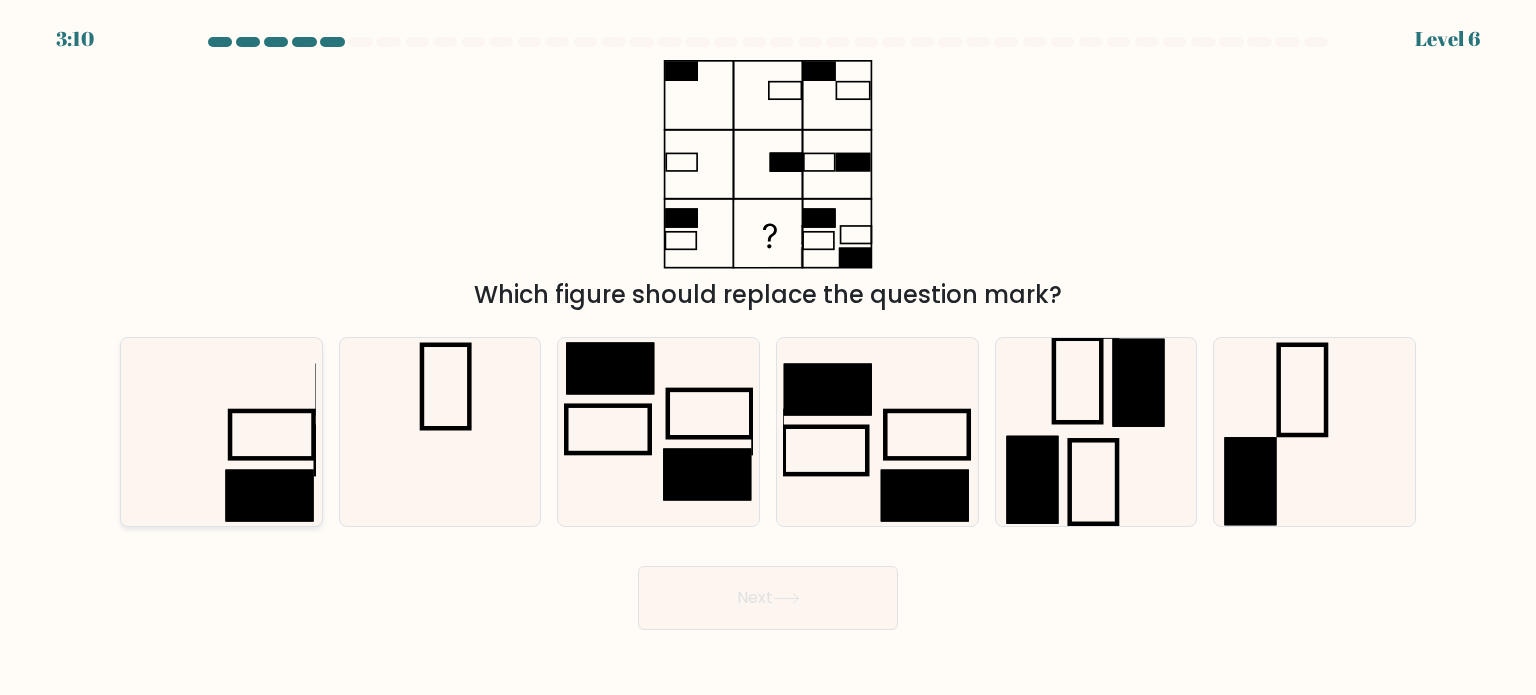 click at bounding box center (221, 432) 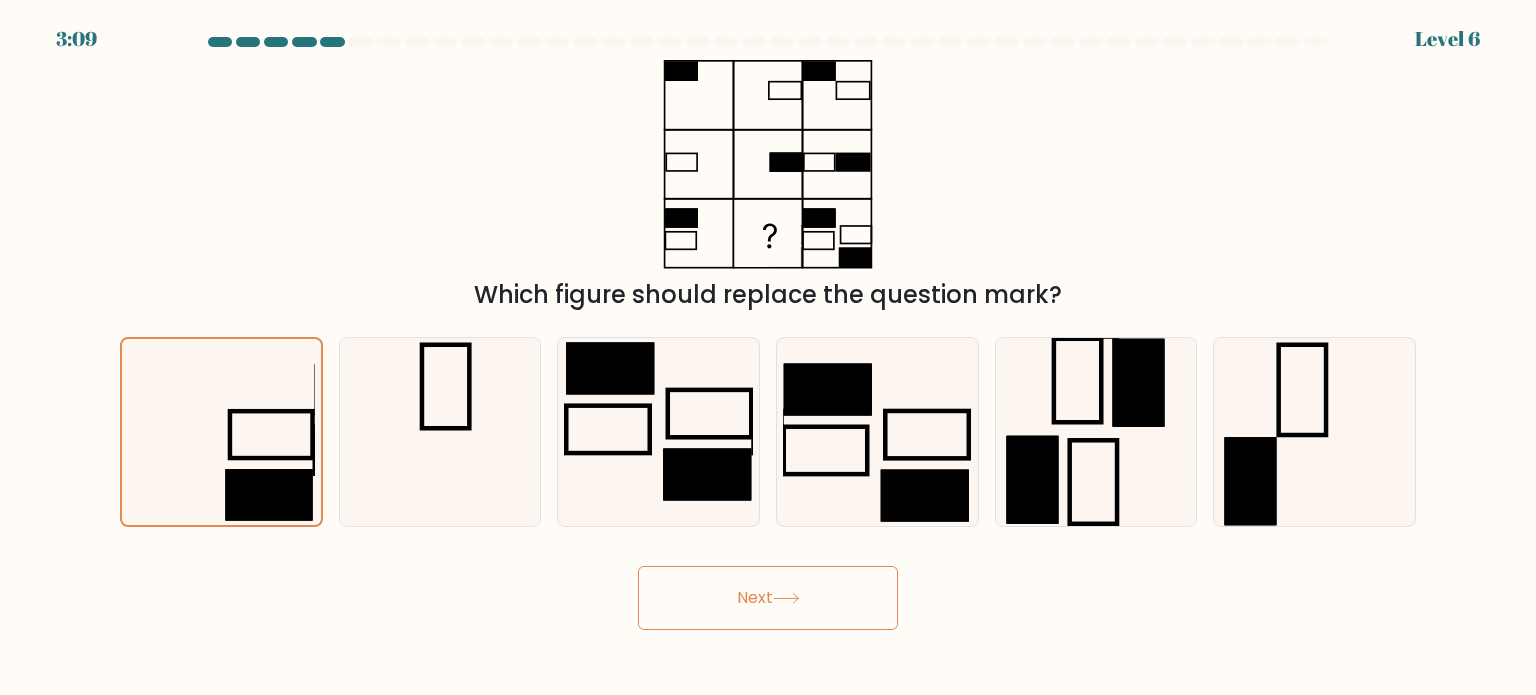 click on "Next" at bounding box center [768, 598] 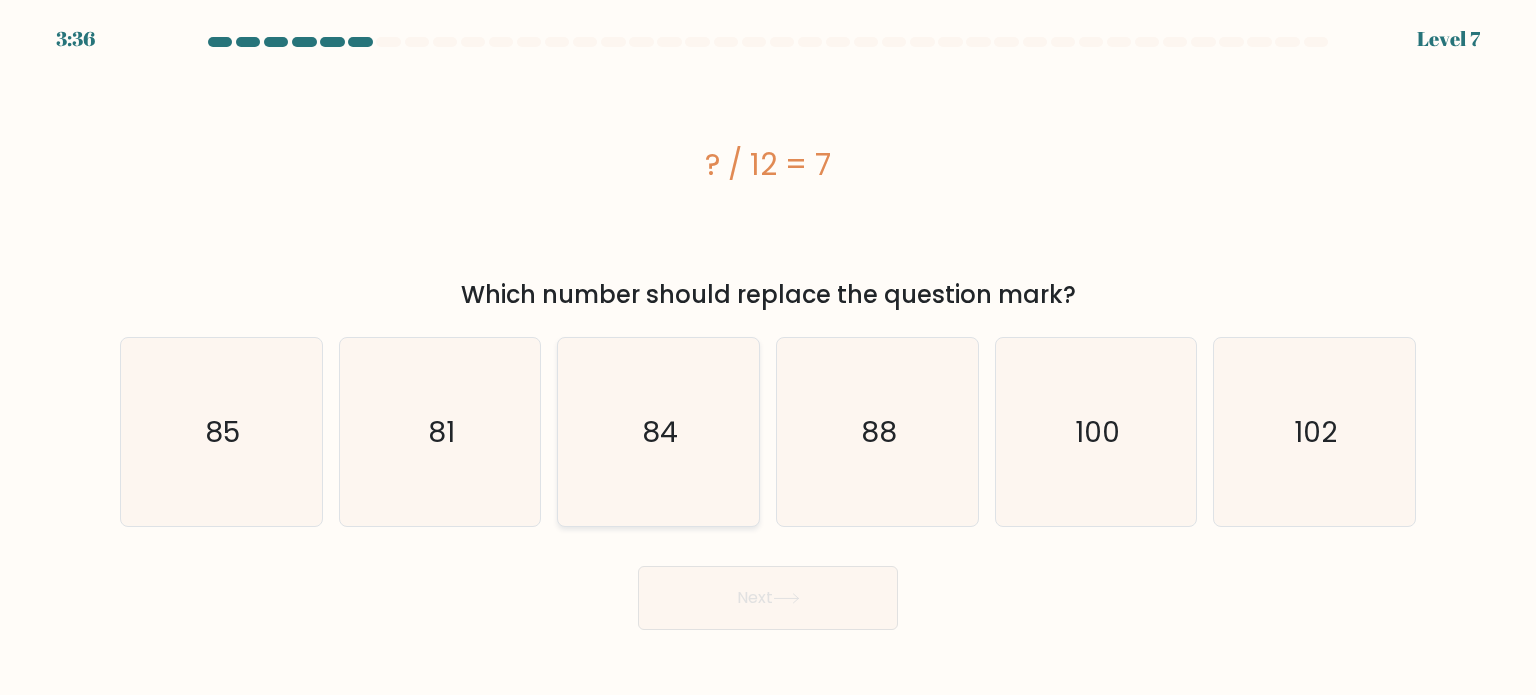 click on "84" at bounding box center [658, 432] 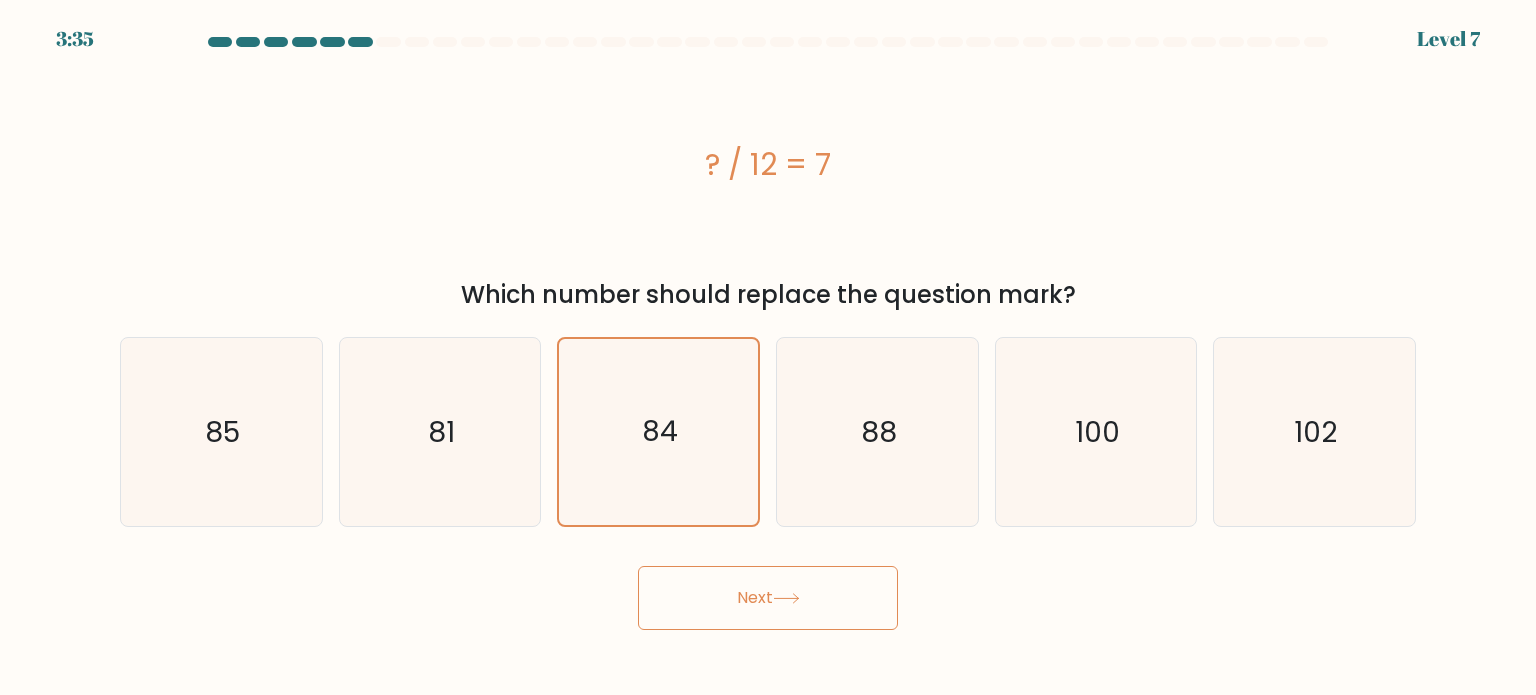 click on "Next" at bounding box center [768, 598] 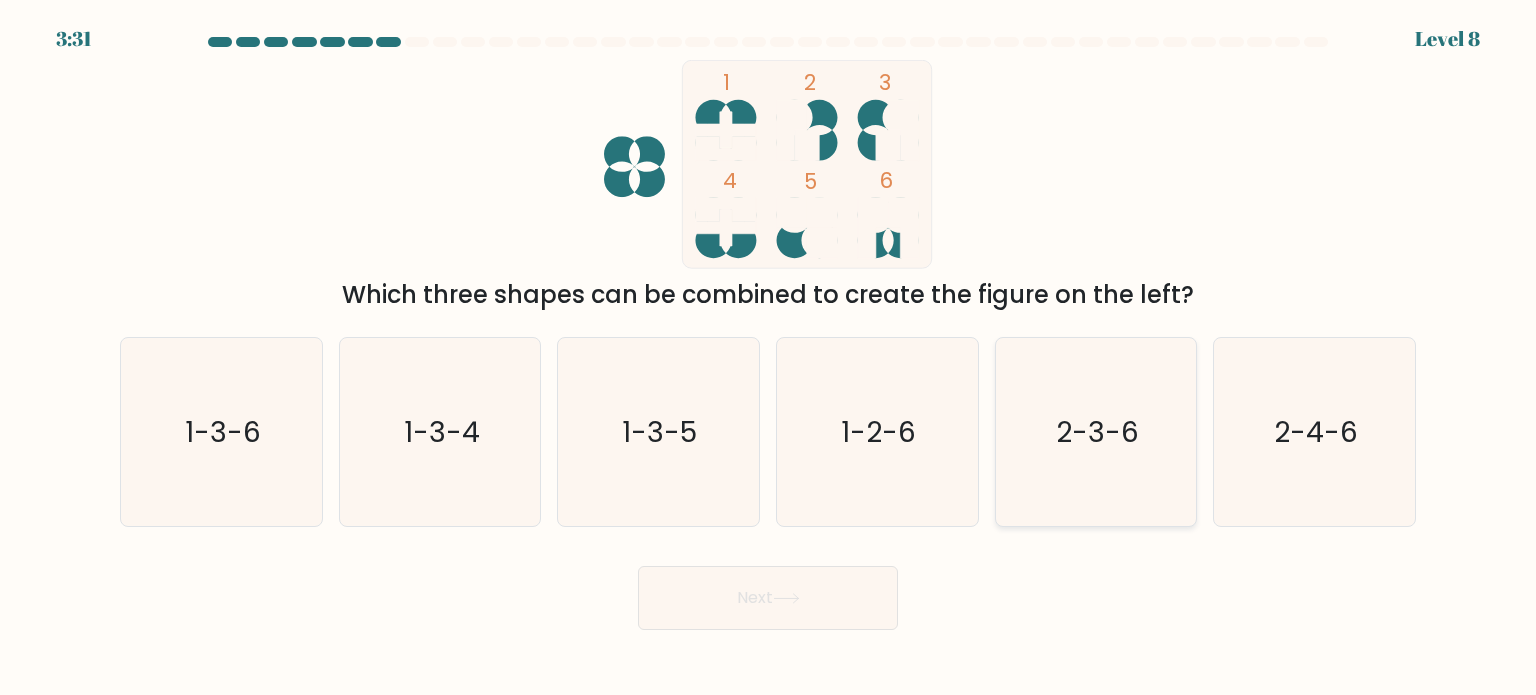 click on "2-3-6" at bounding box center [1097, 431] 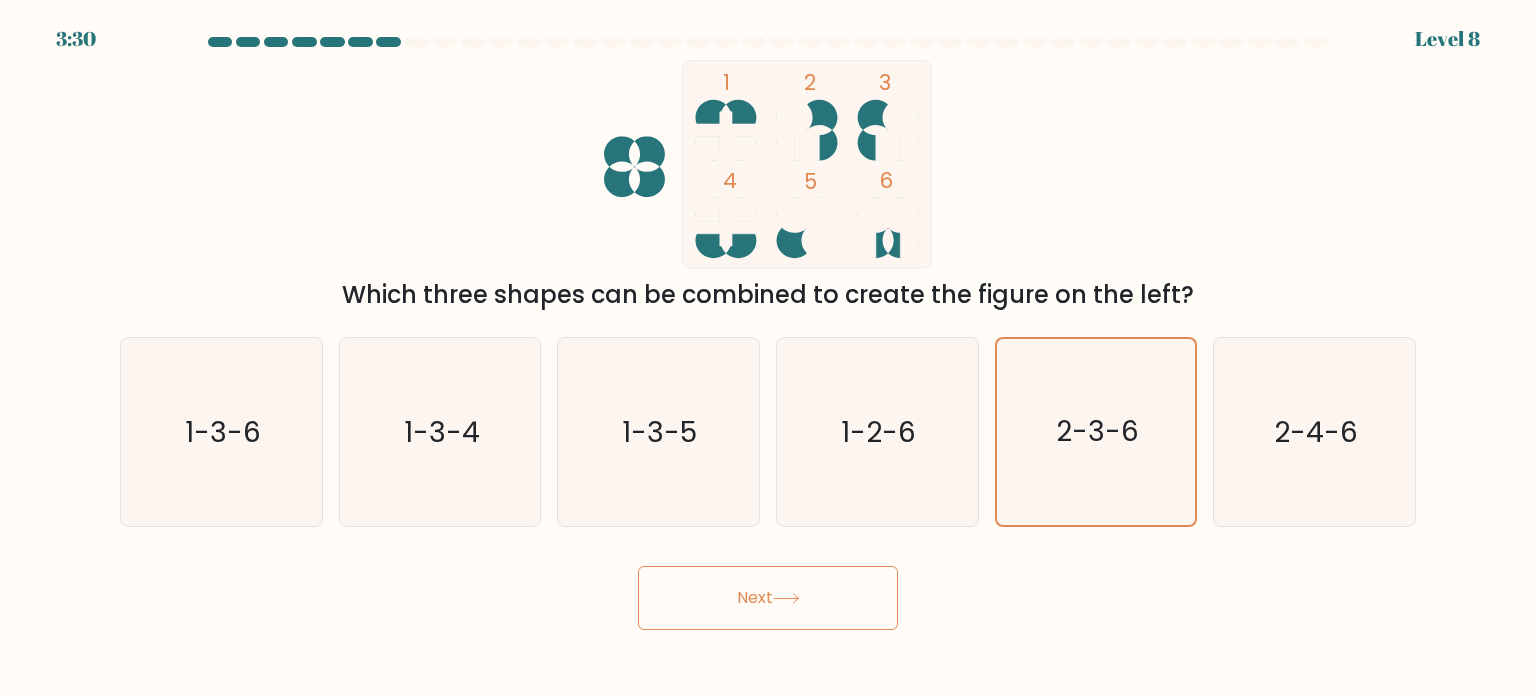 click on "Next" at bounding box center [768, 598] 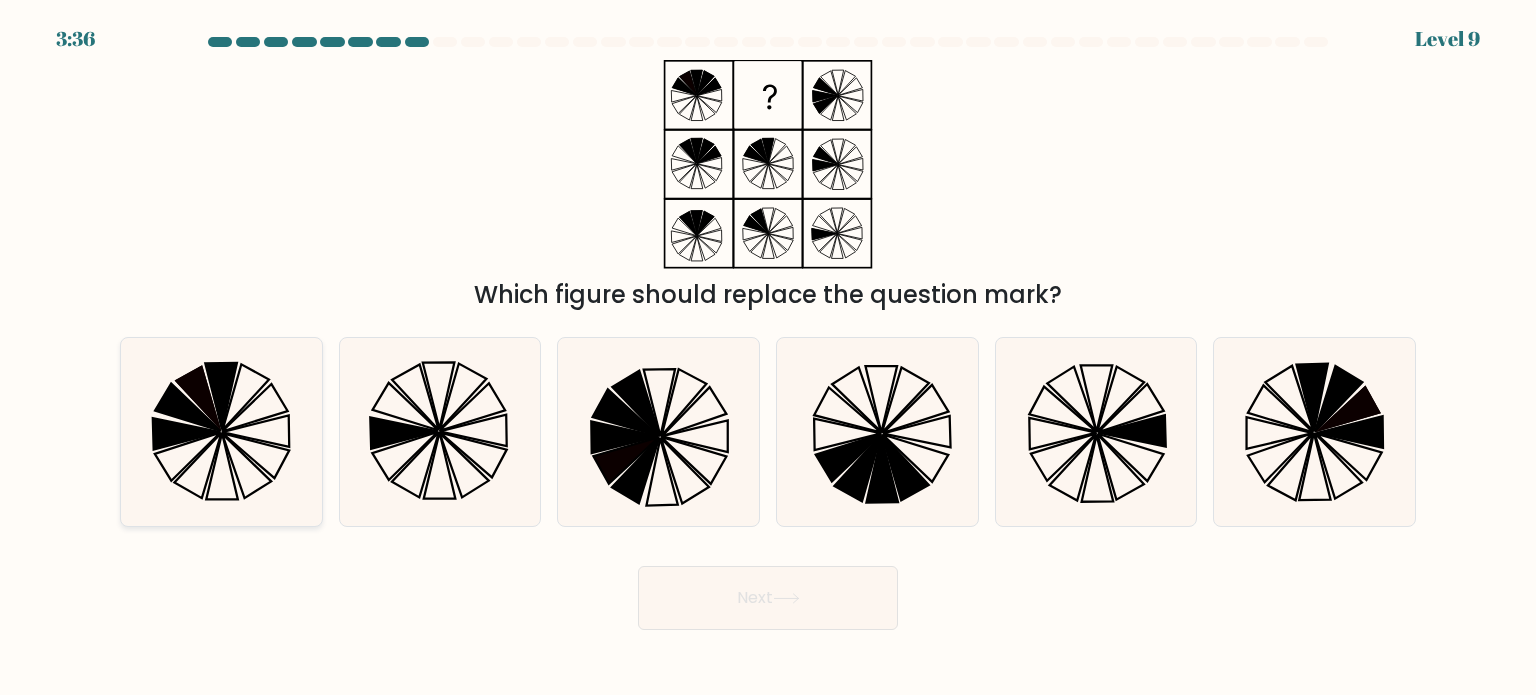 click at bounding box center [222, 396] 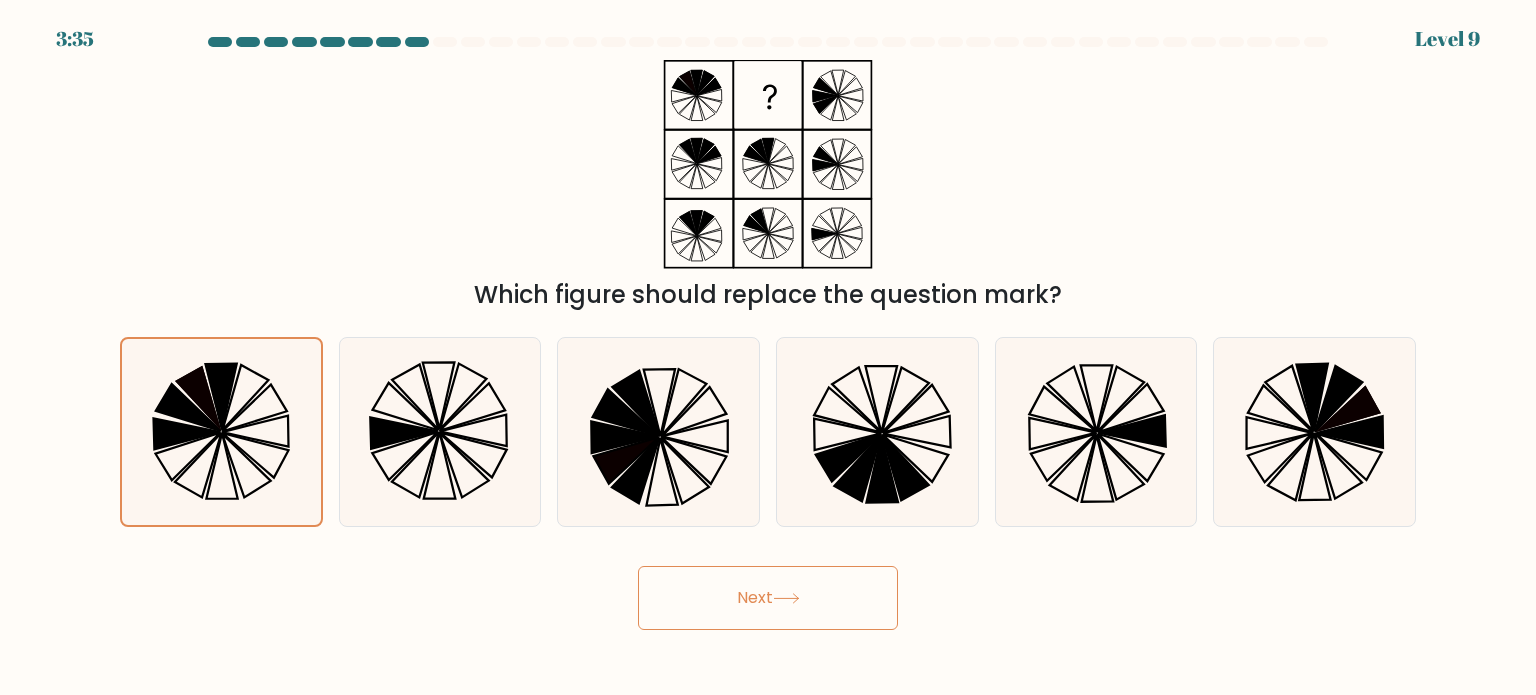 click on "Next" at bounding box center (768, 598) 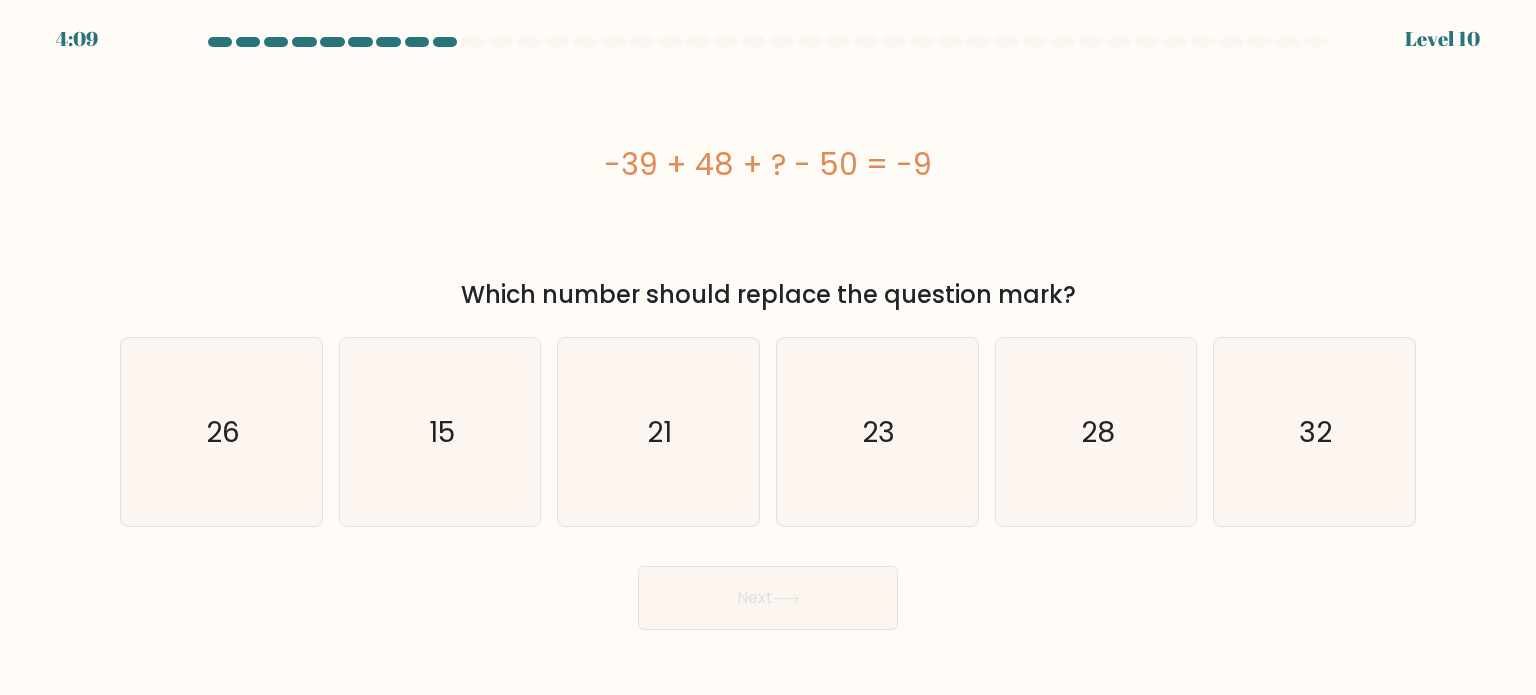 drag, startPoint x: 575, startPoint y: 156, endPoint x: 966, endPoint y: 151, distance: 391.03198 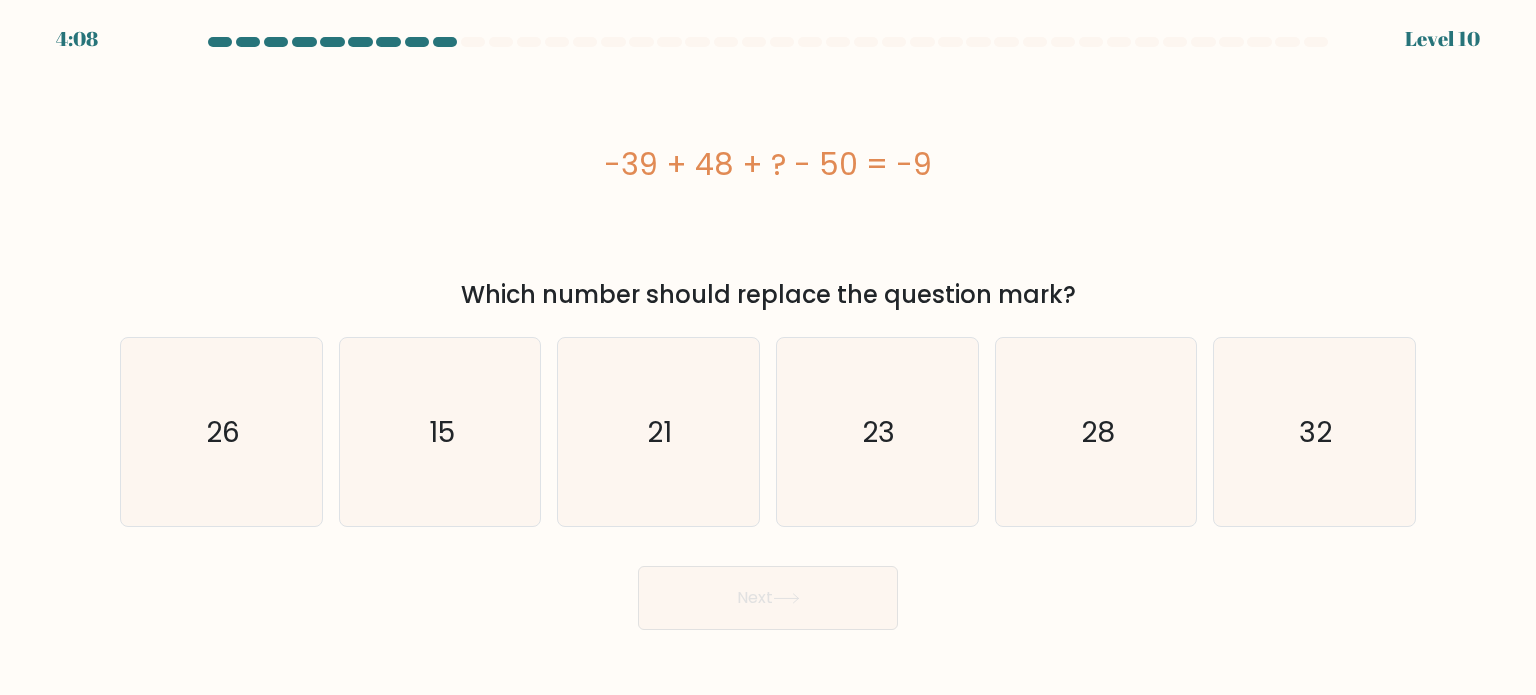 copy on "-39 + 48 + ? - 50 = -9" 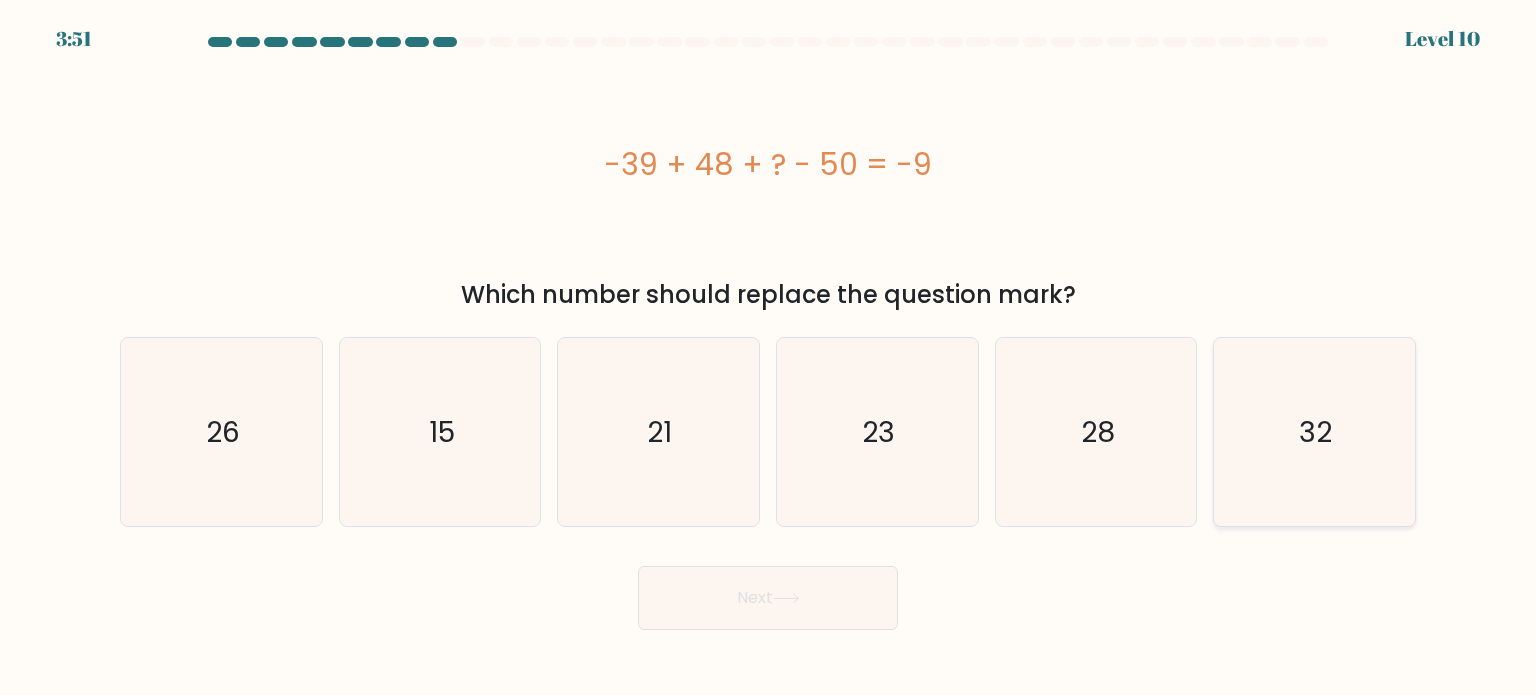 click on "32" at bounding box center (1314, 432) 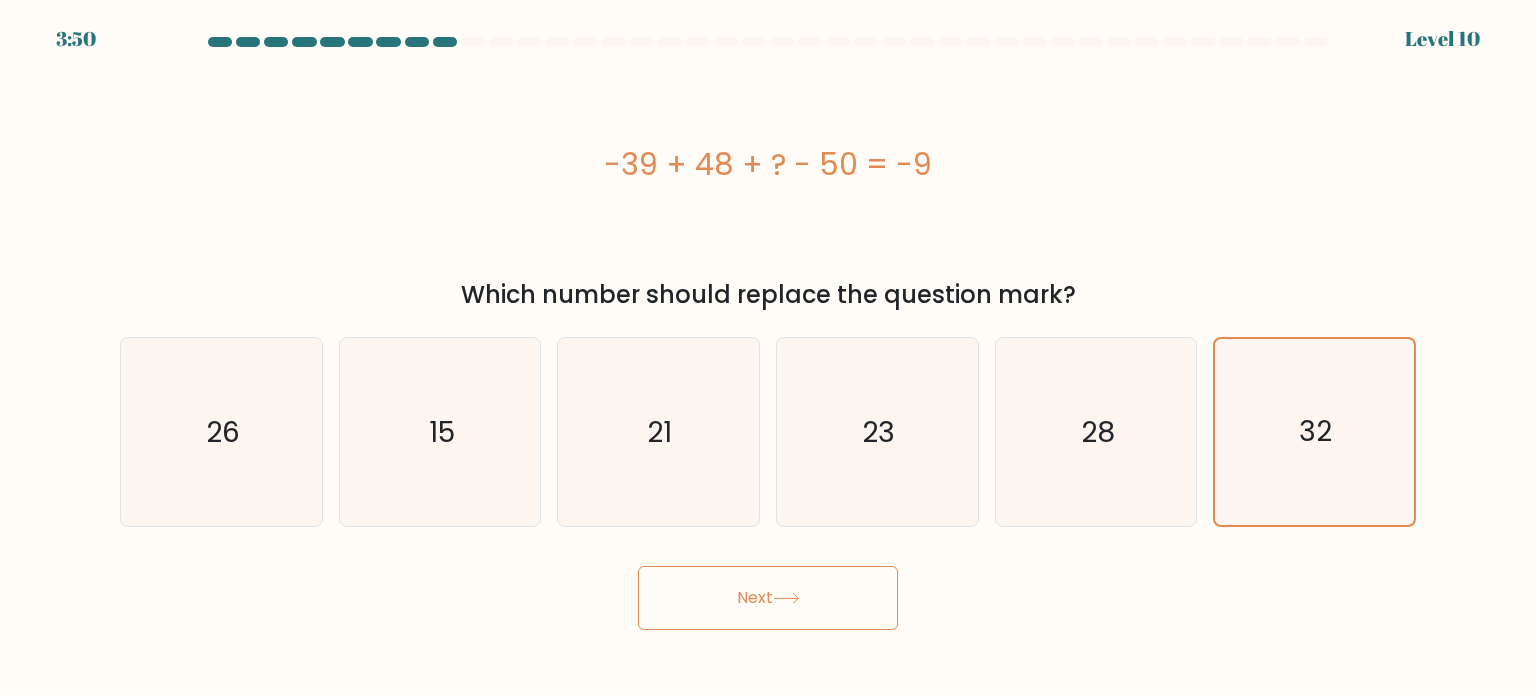 click on "3:50
Level 10" at bounding box center (768, 347) 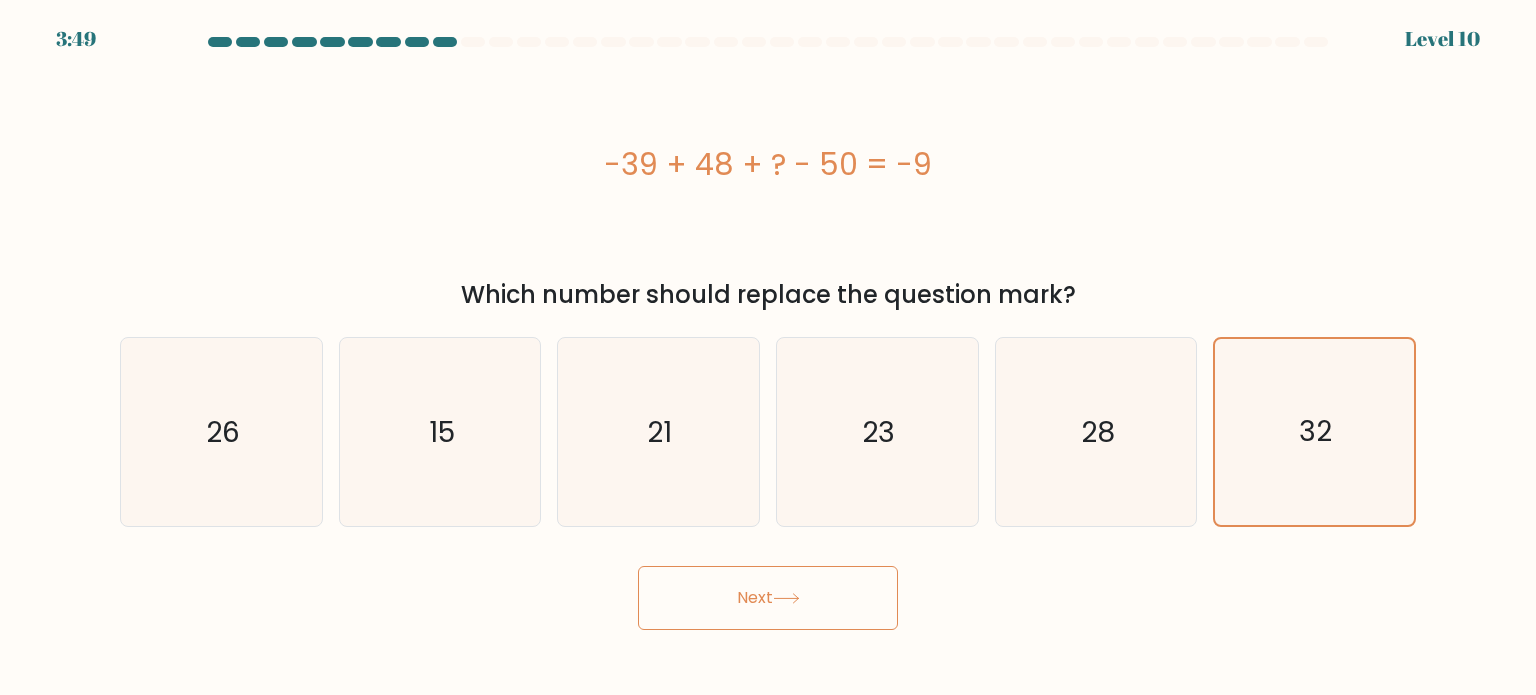 click on "Next" at bounding box center [768, 598] 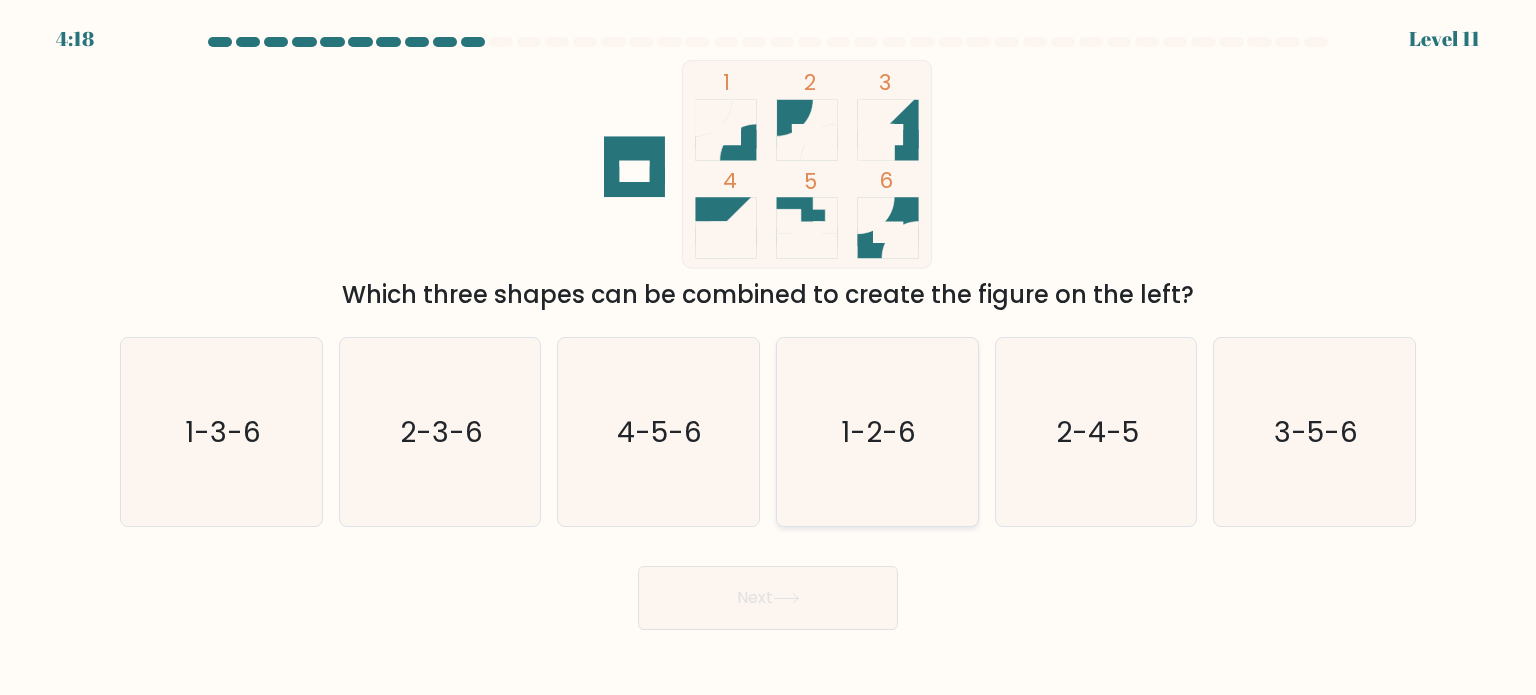 click on "1-2-6" at bounding box center [877, 432] 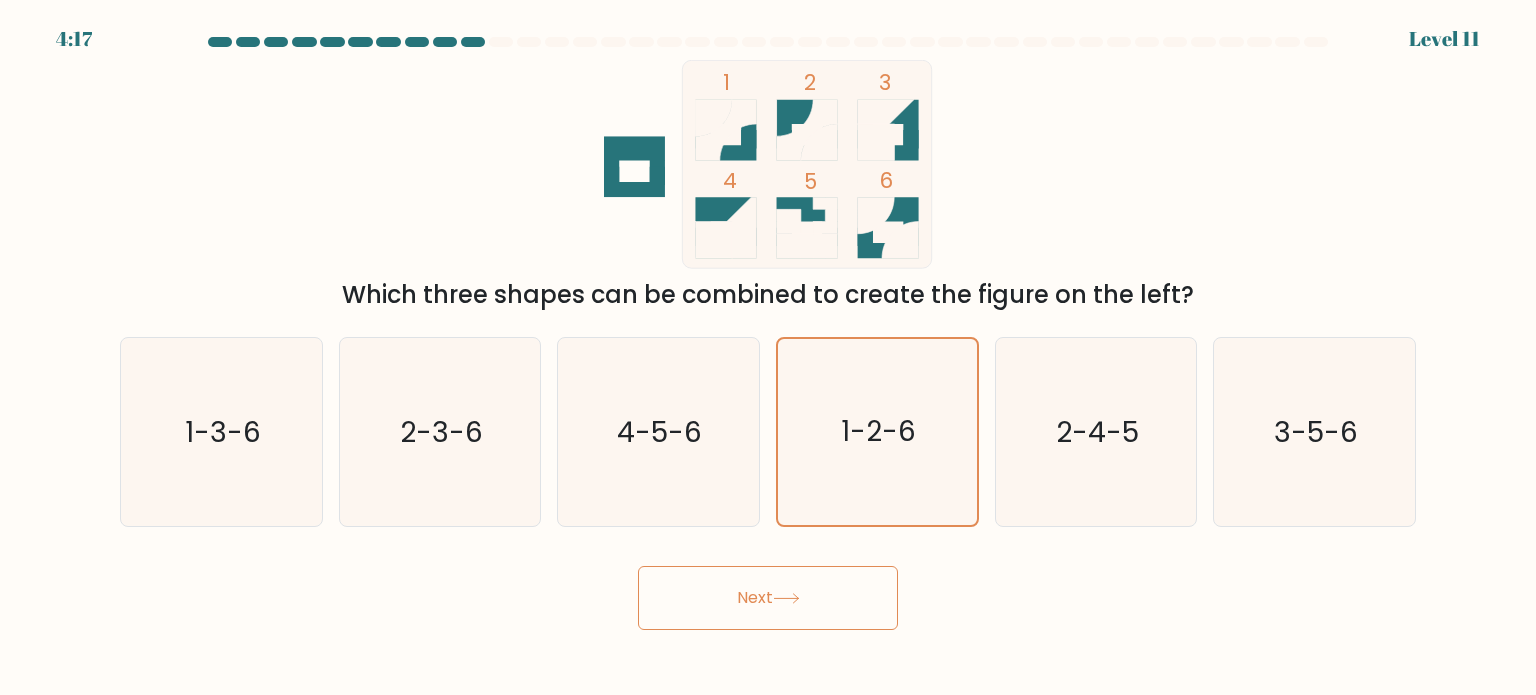 click on "Next" at bounding box center [768, 598] 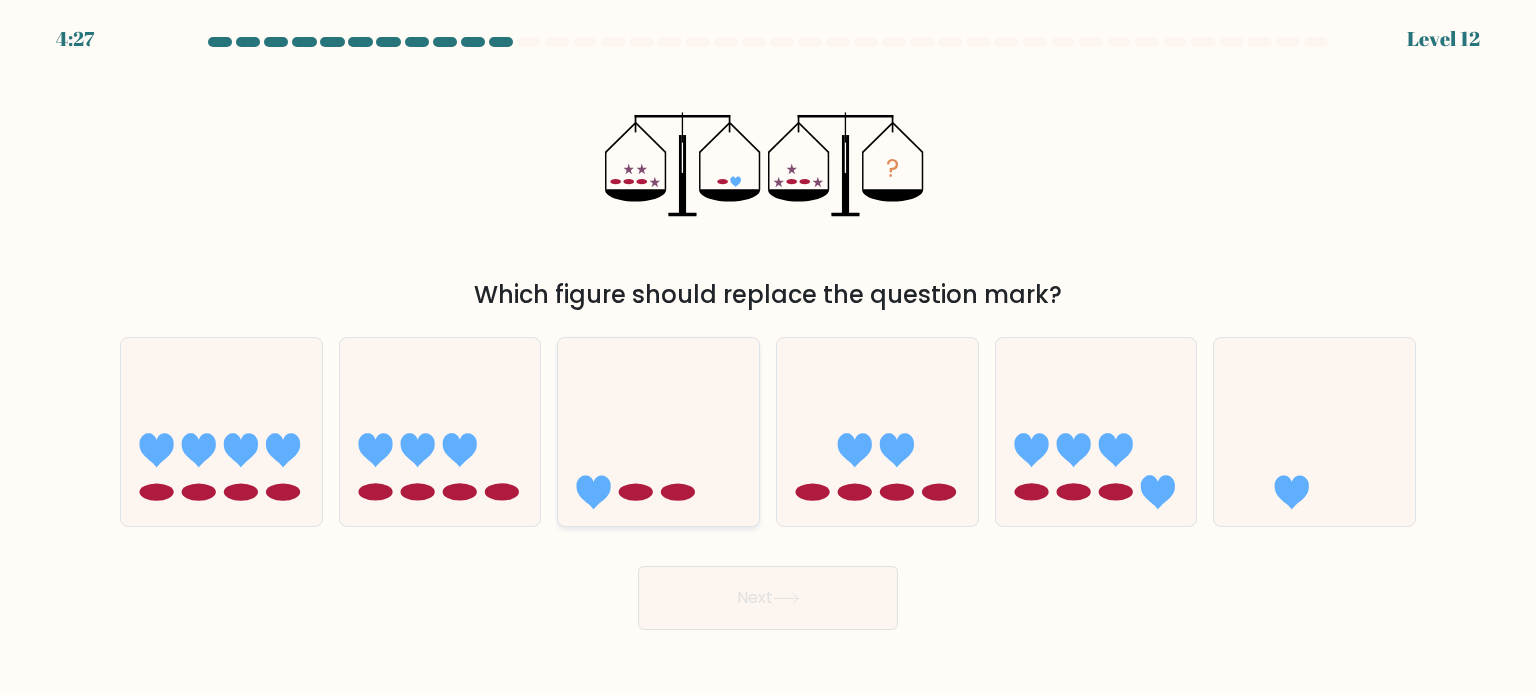 click at bounding box center [658, 432] 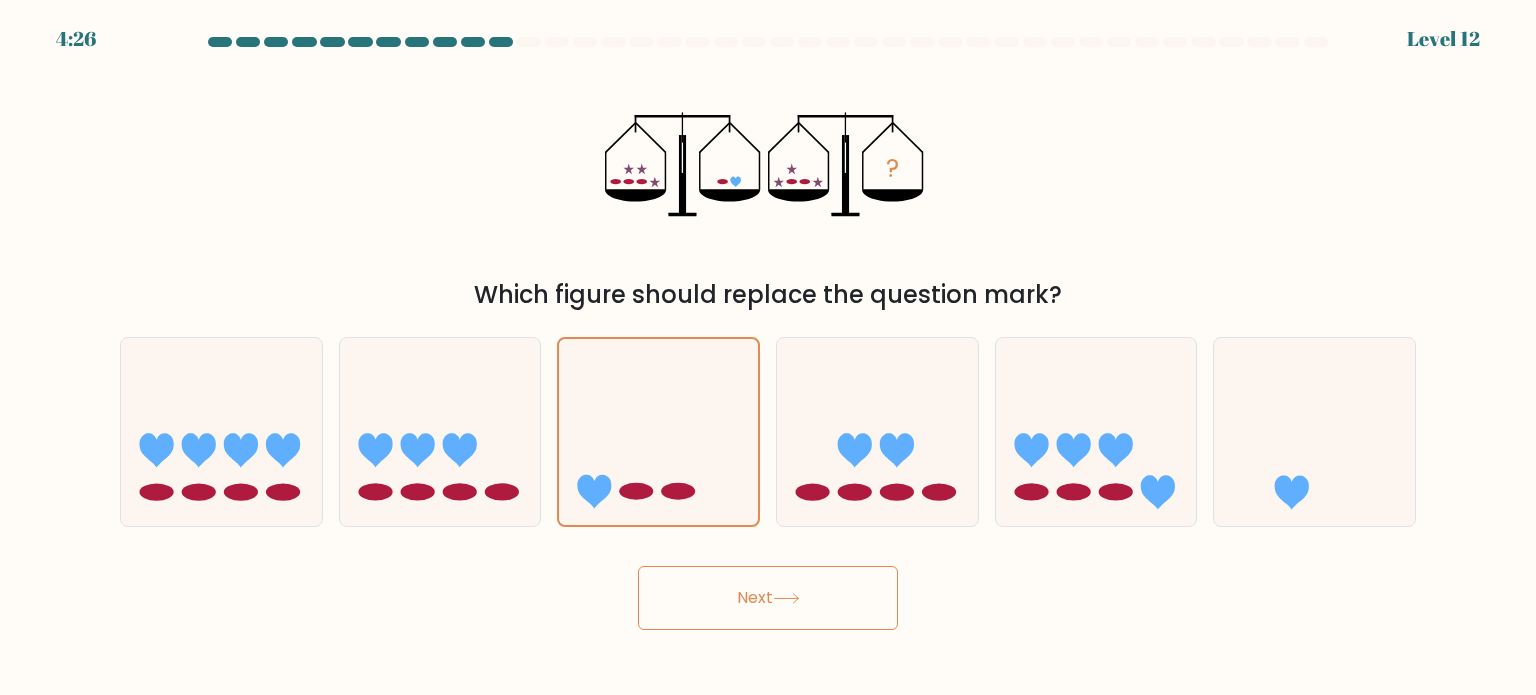 click on "Next" at bounding box center [768, 590] 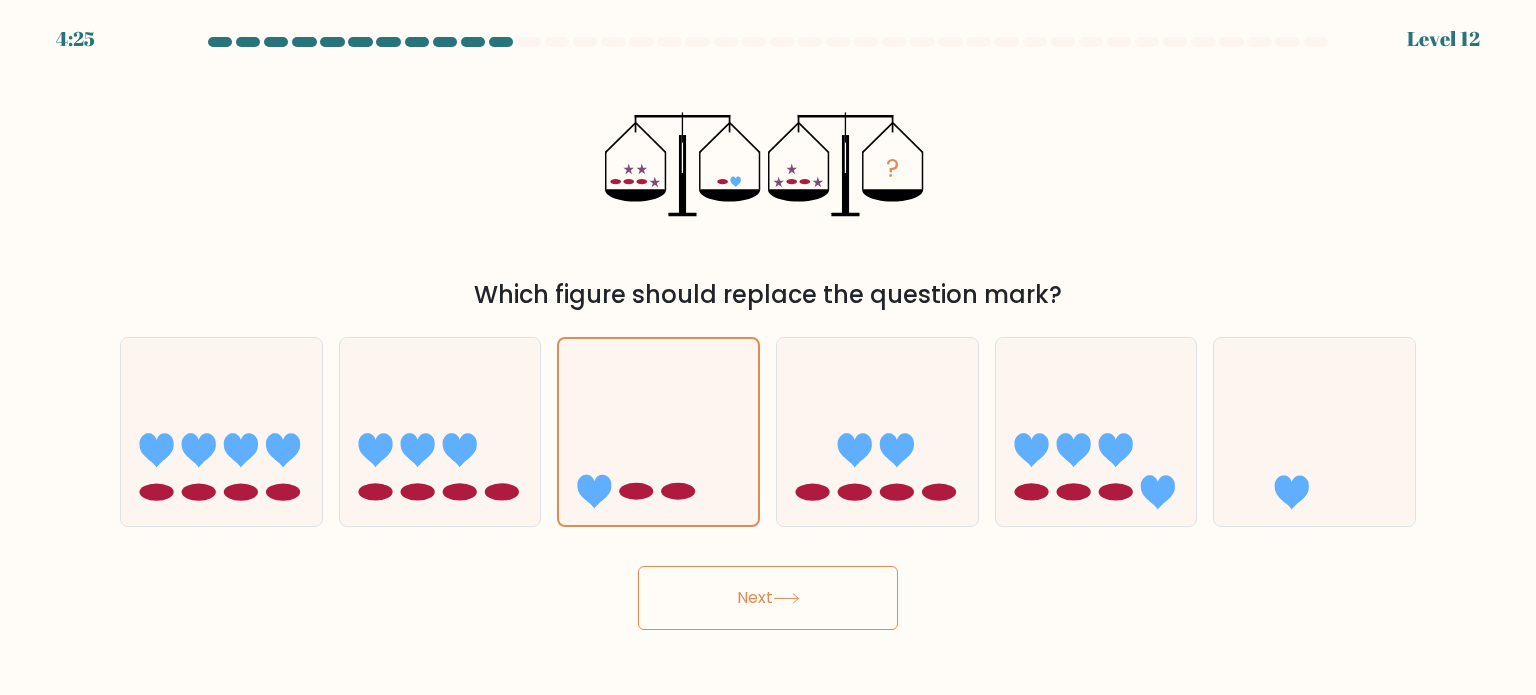 click on "Next" at bounding box center (768, 598) 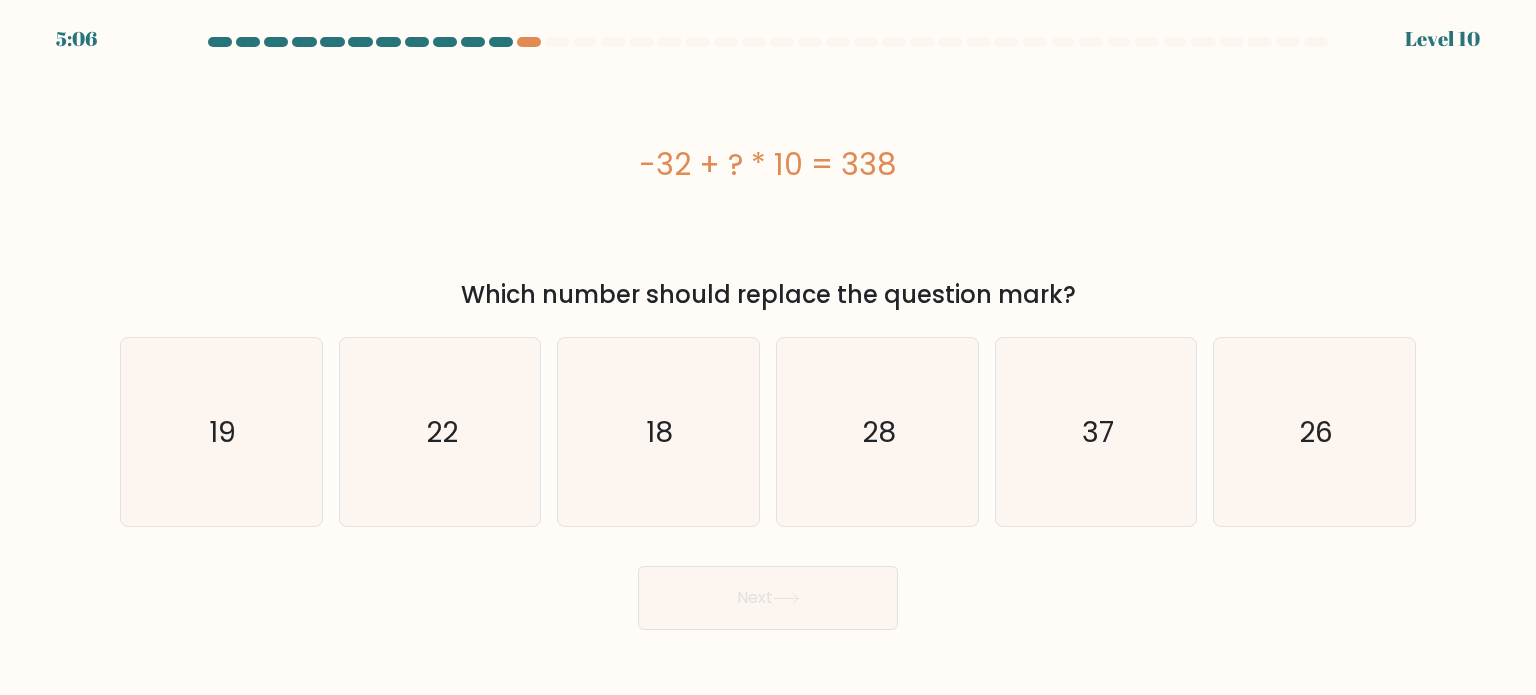click on "-32 + ? * 10 = 338" at bounding box center [768, 164] 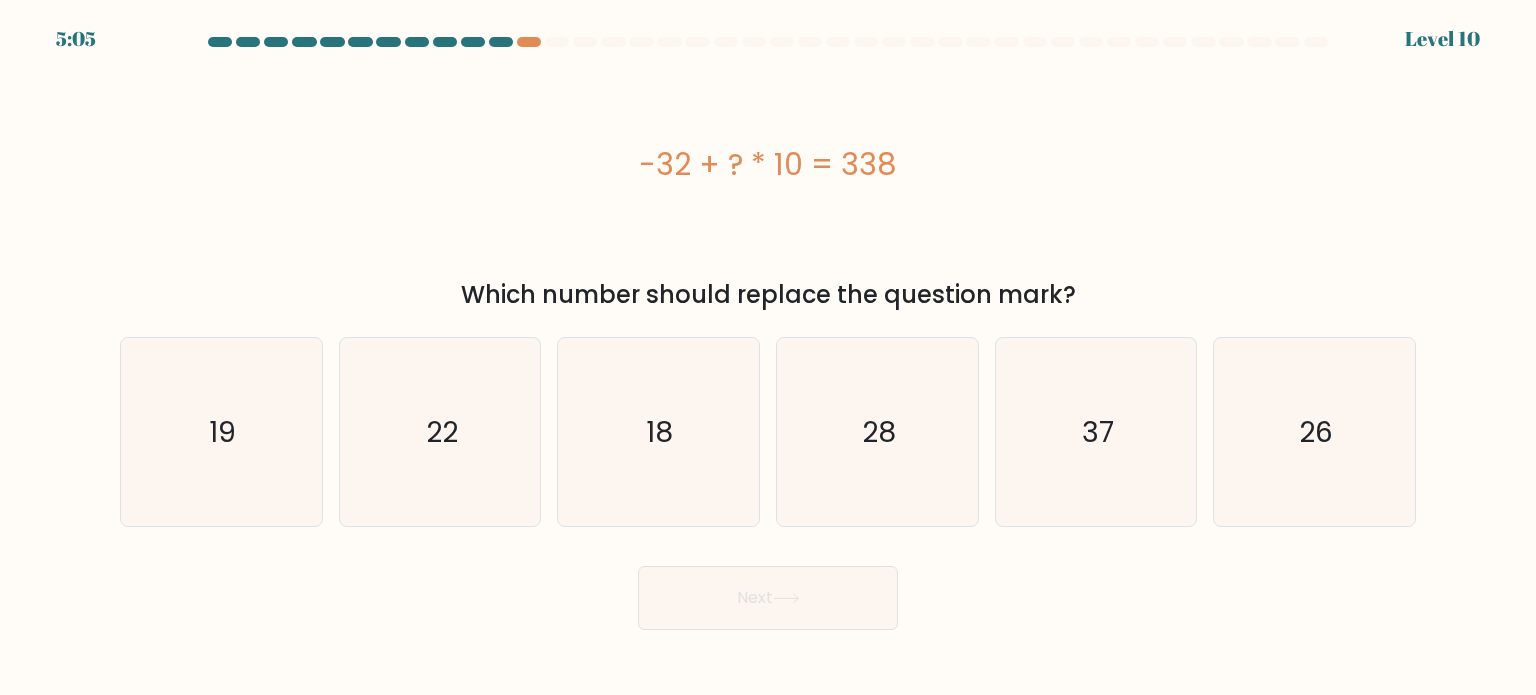 click on "-32 + ? * 10 = 338" at bounding box center (768, 164) 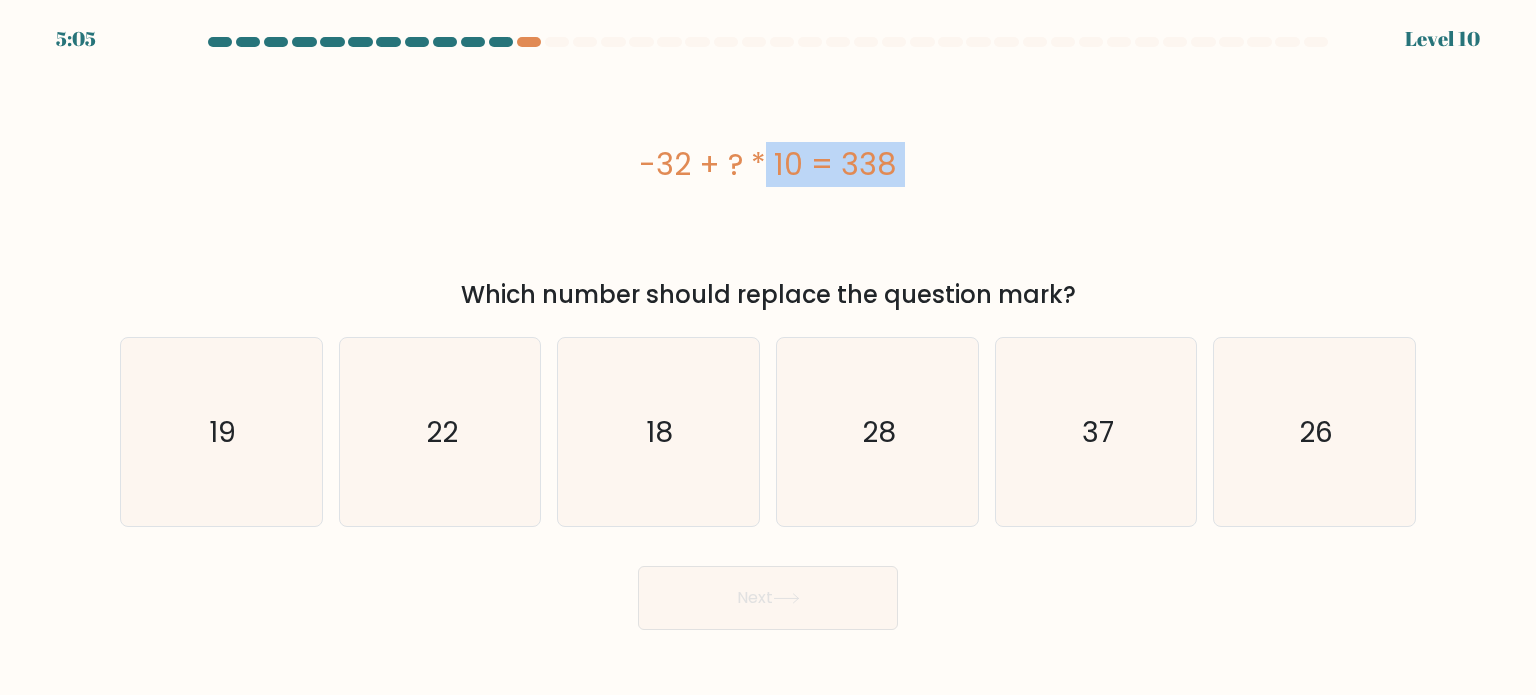 click on "-32 + ? * 10 = 338" at bounding box center [768, 164] 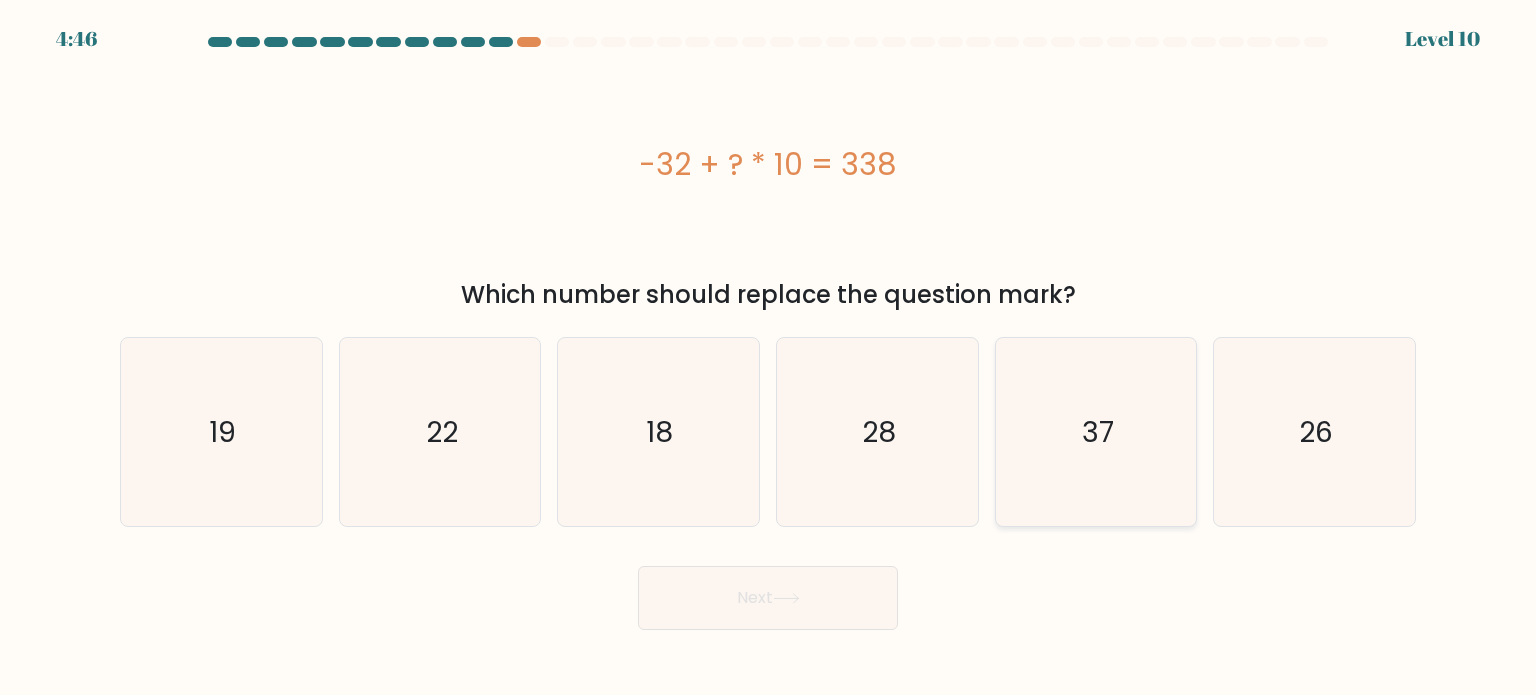 click on "37" at bounding box center (1096, 432) 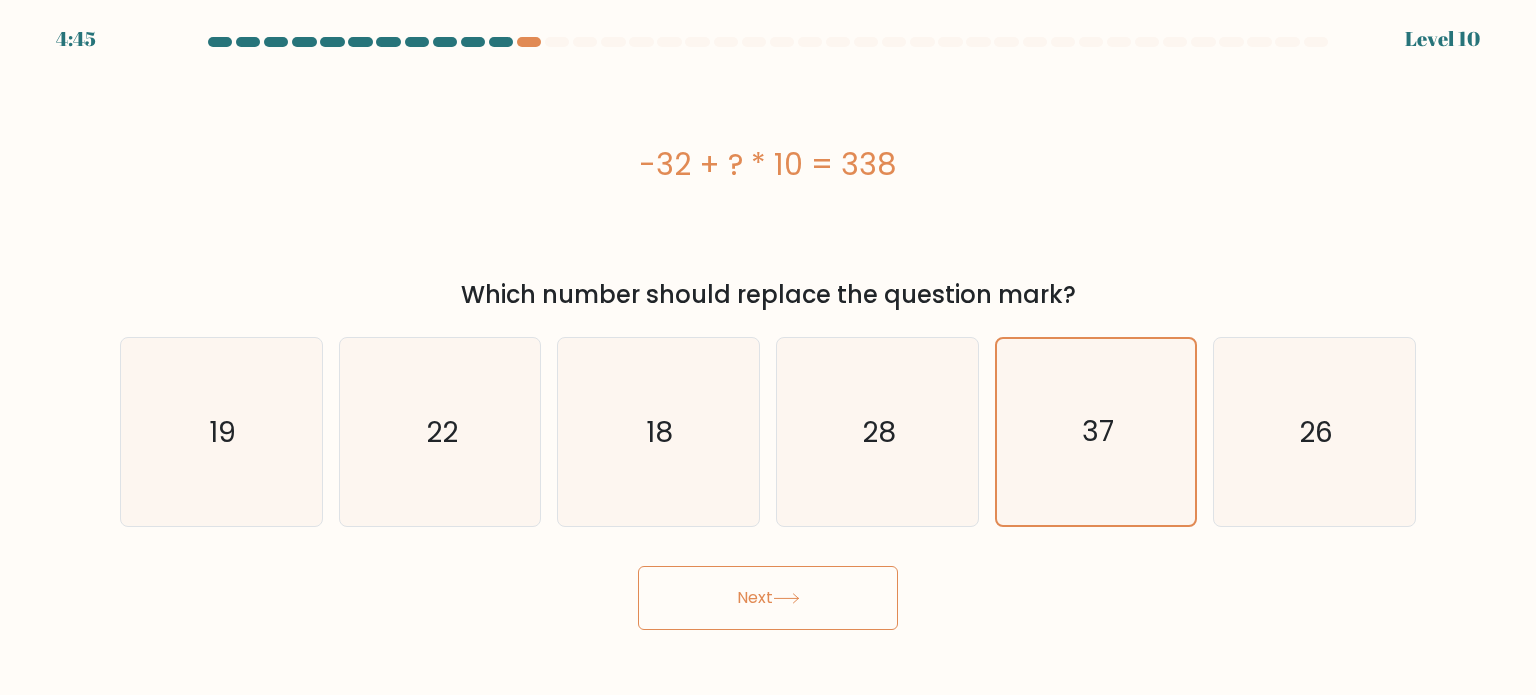 click on "Next" at bounding box center [768, 598] 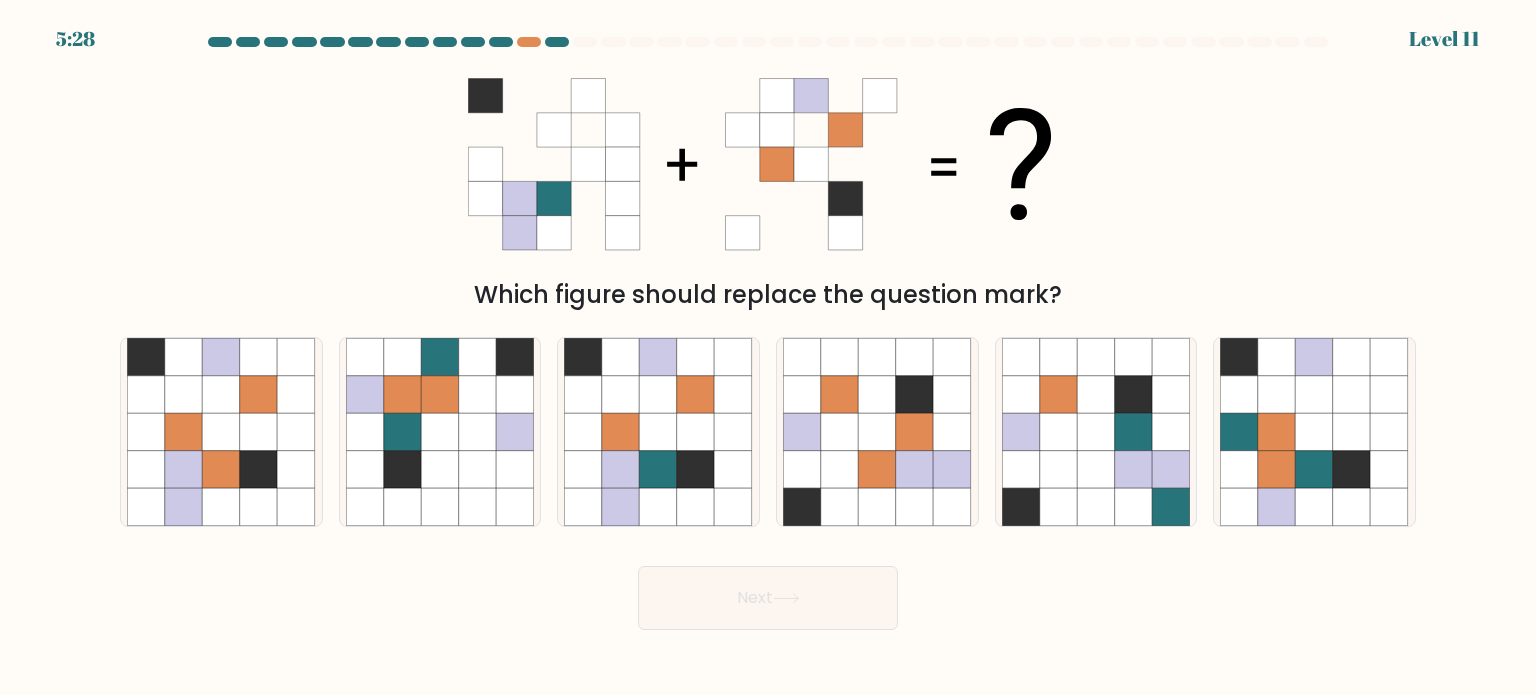 type 